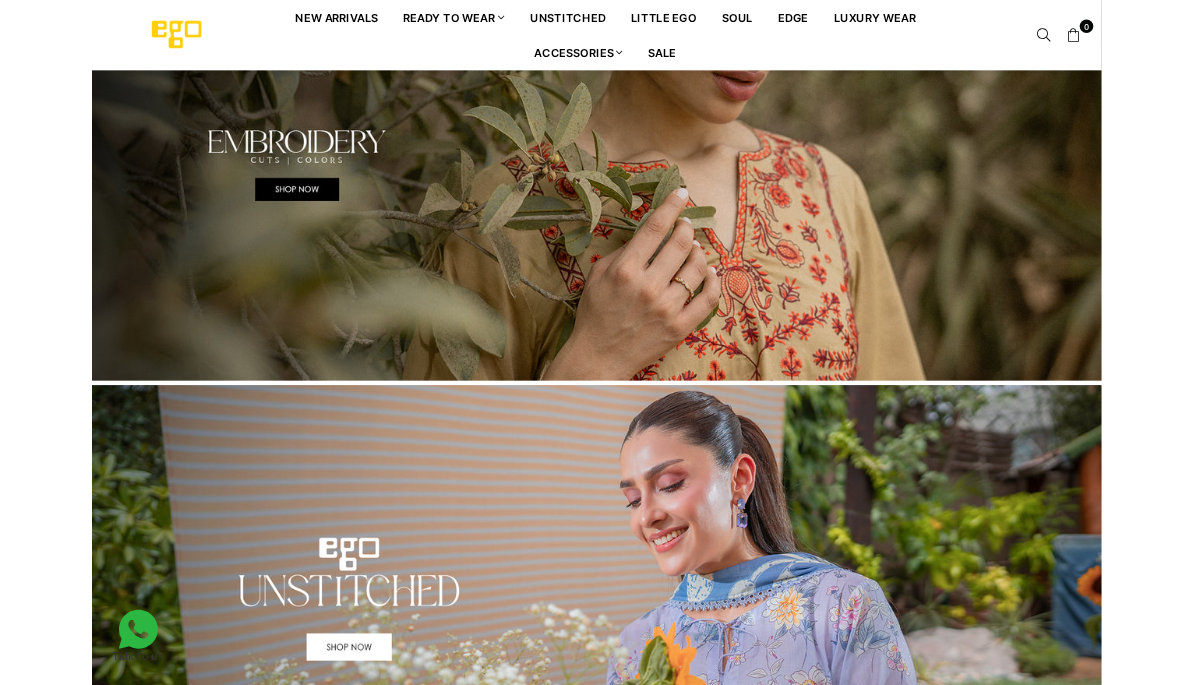 scroll, scrollTop: 0, scrollLeft: 0, axis: both 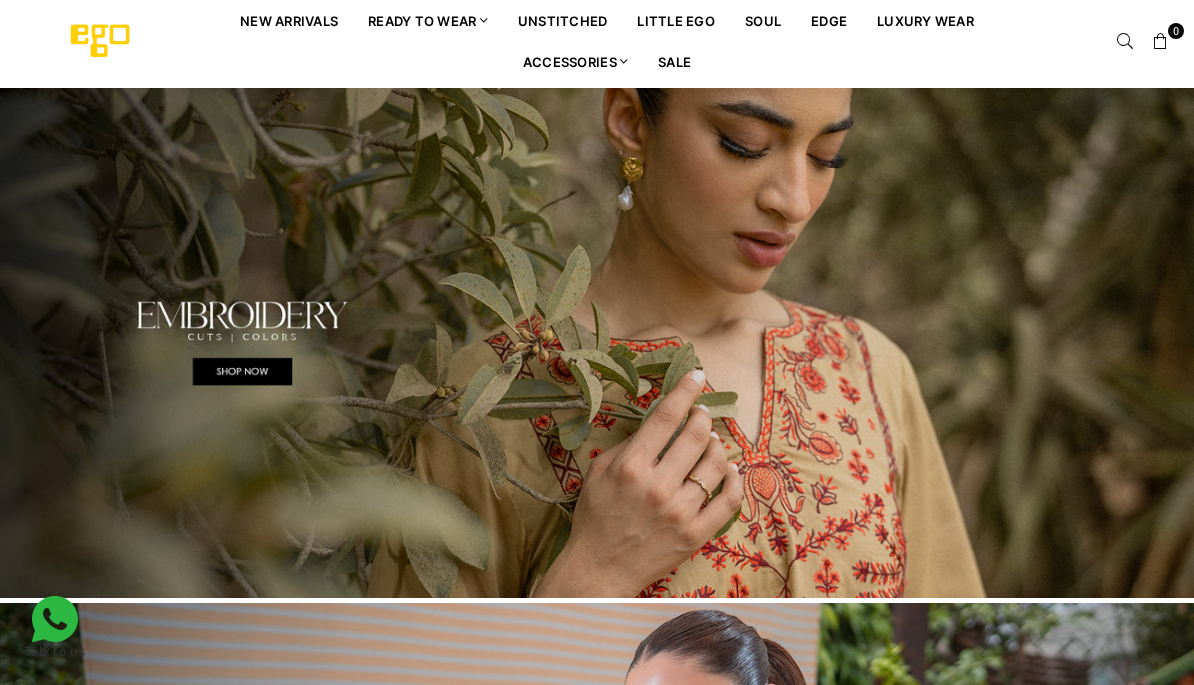 click on "Sale" at bounding box center (674, 61) 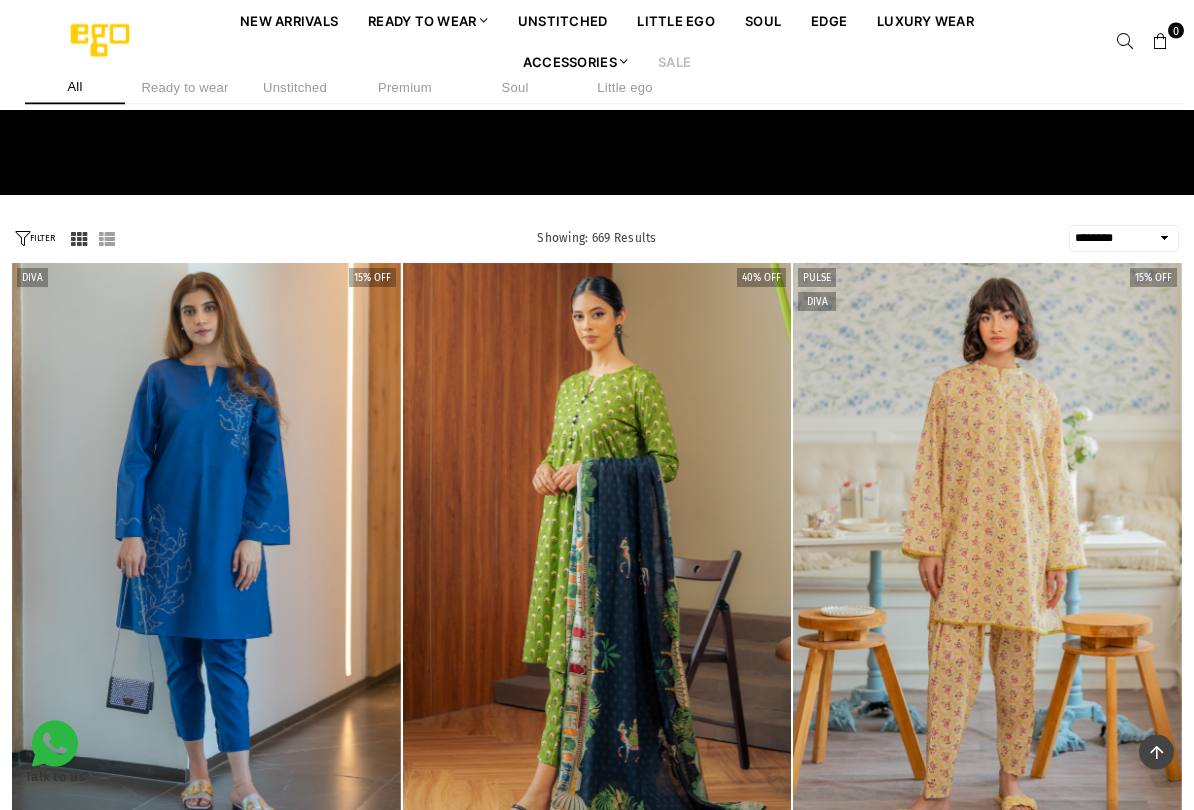 scroll, scrollTop: 218, scrollLeft: 0, axis: vertical 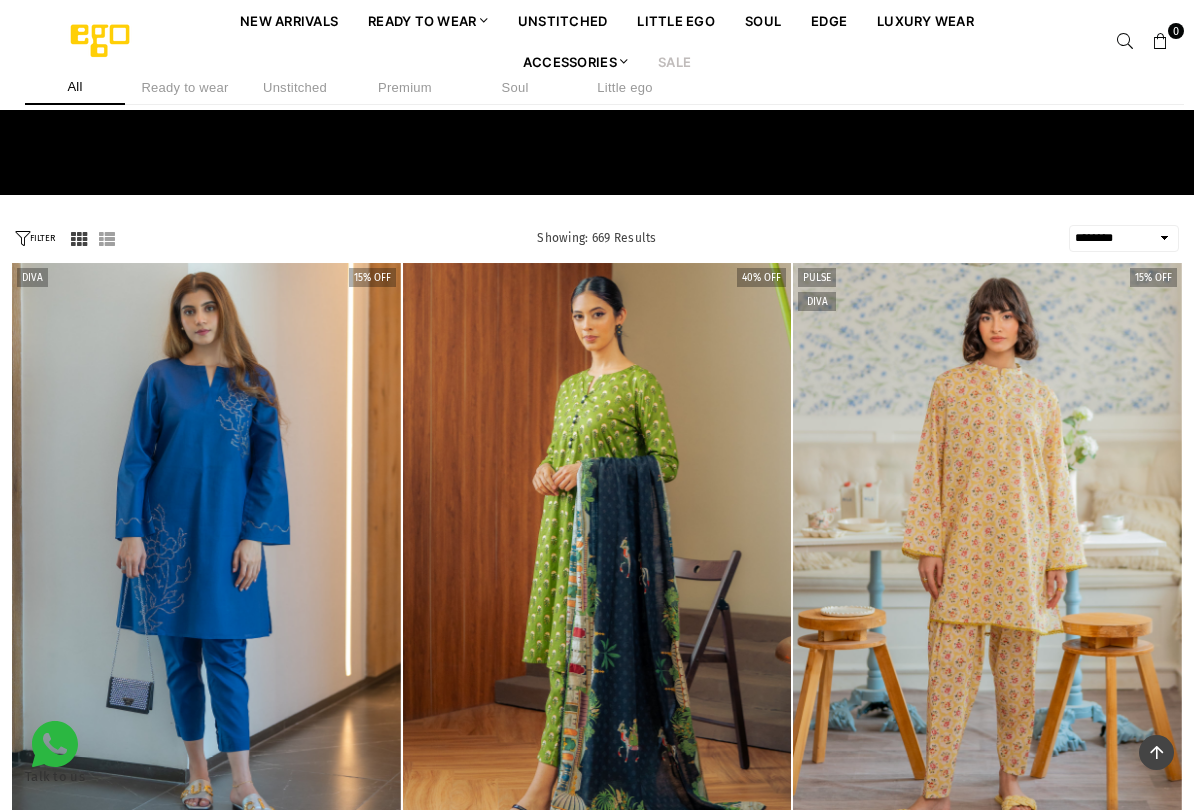 click on "Unstitched" at bounding box center [295, 87] 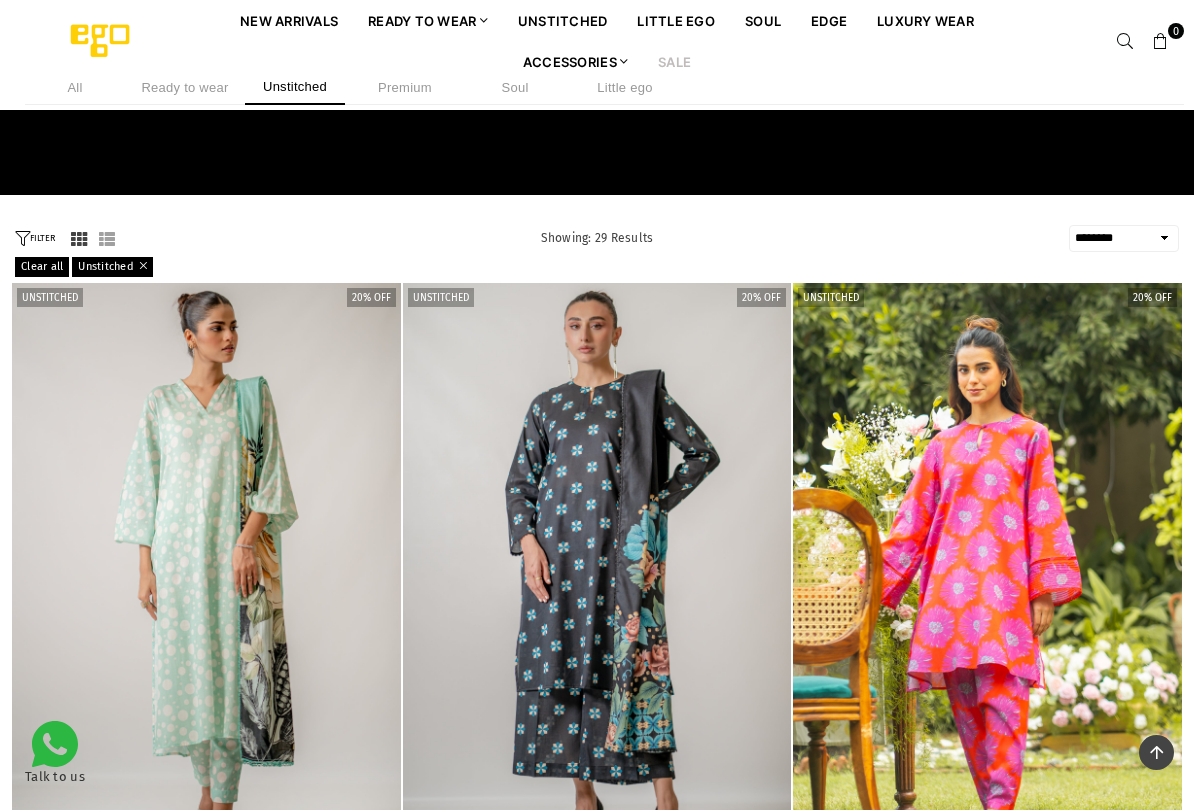 click on "**********" at bounding box center (1124, 238) 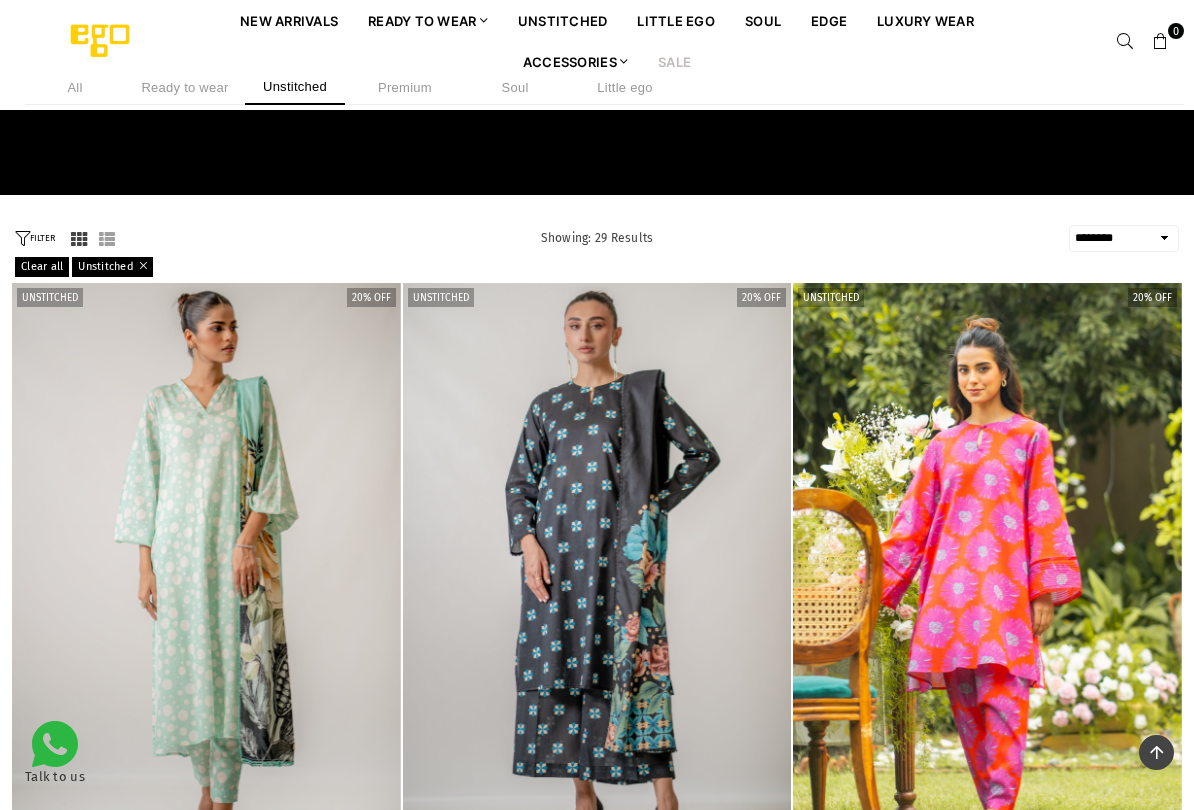 select on "**********" 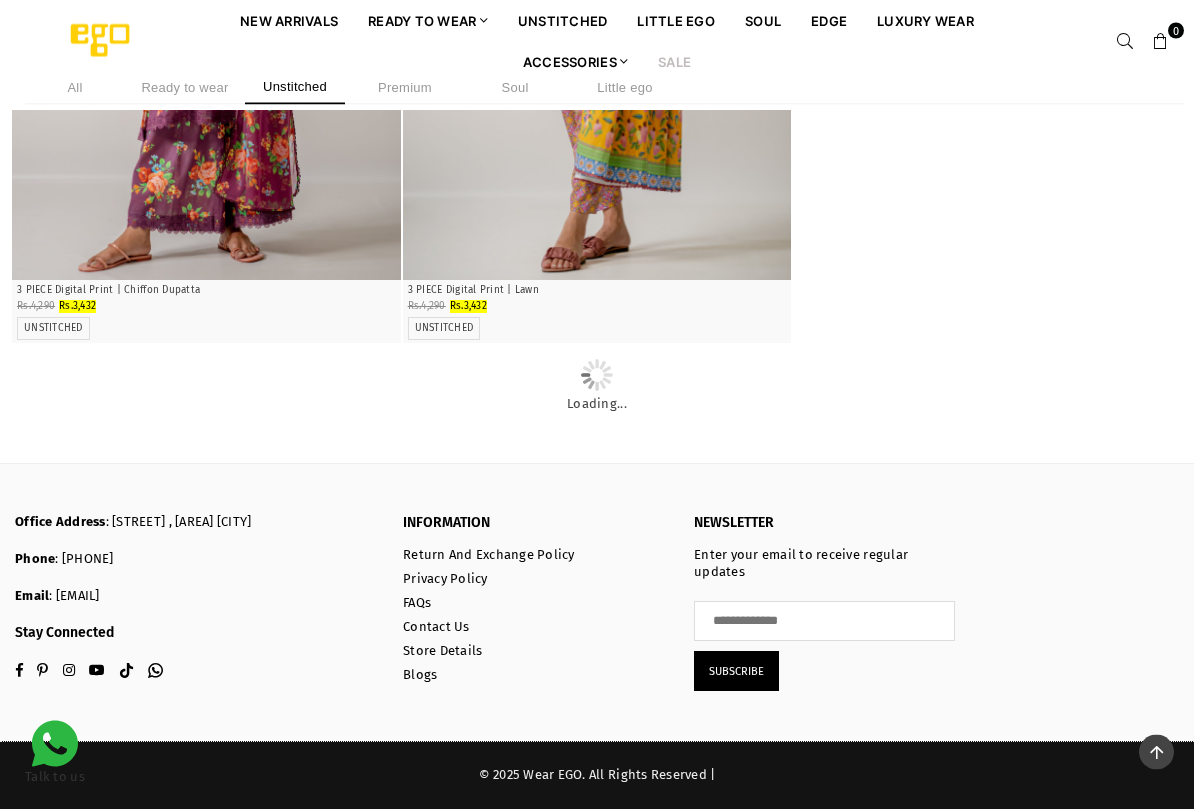 scroll, scrollTop: 2340, scrollLeft: 0, axis: vertical 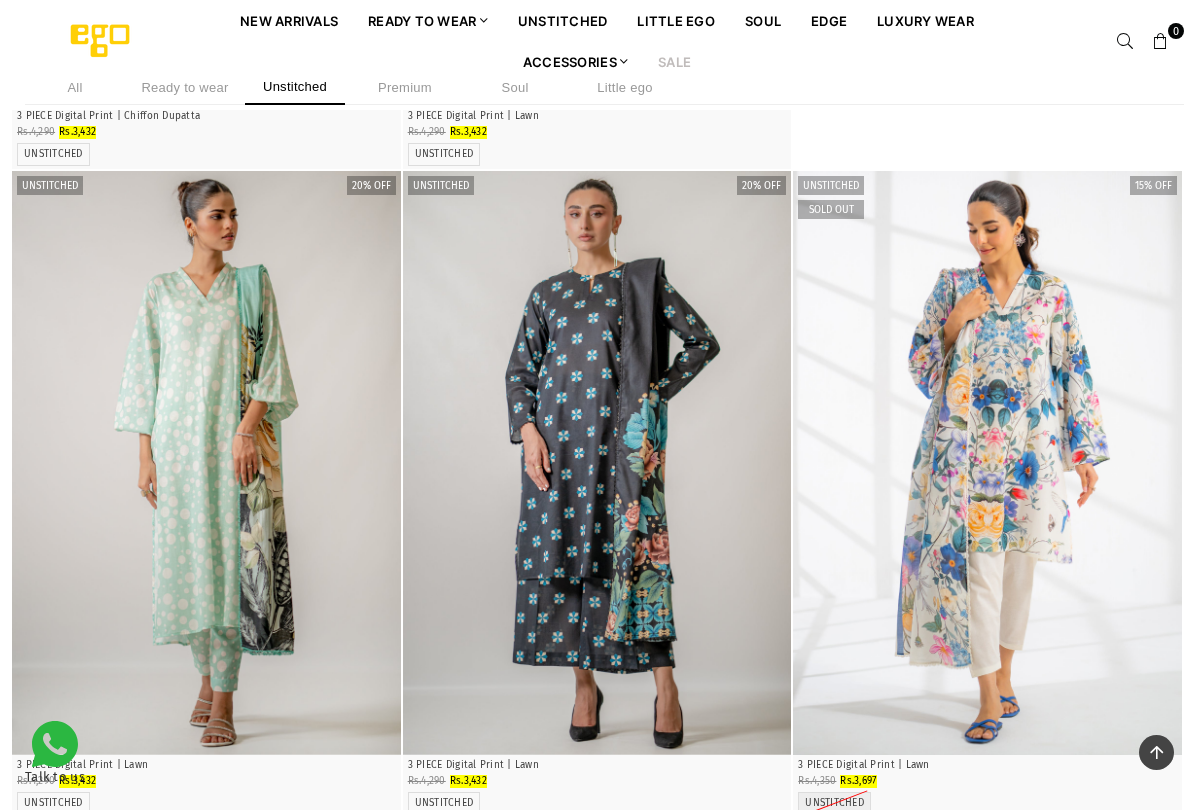 click at bounding box center (206, -185) 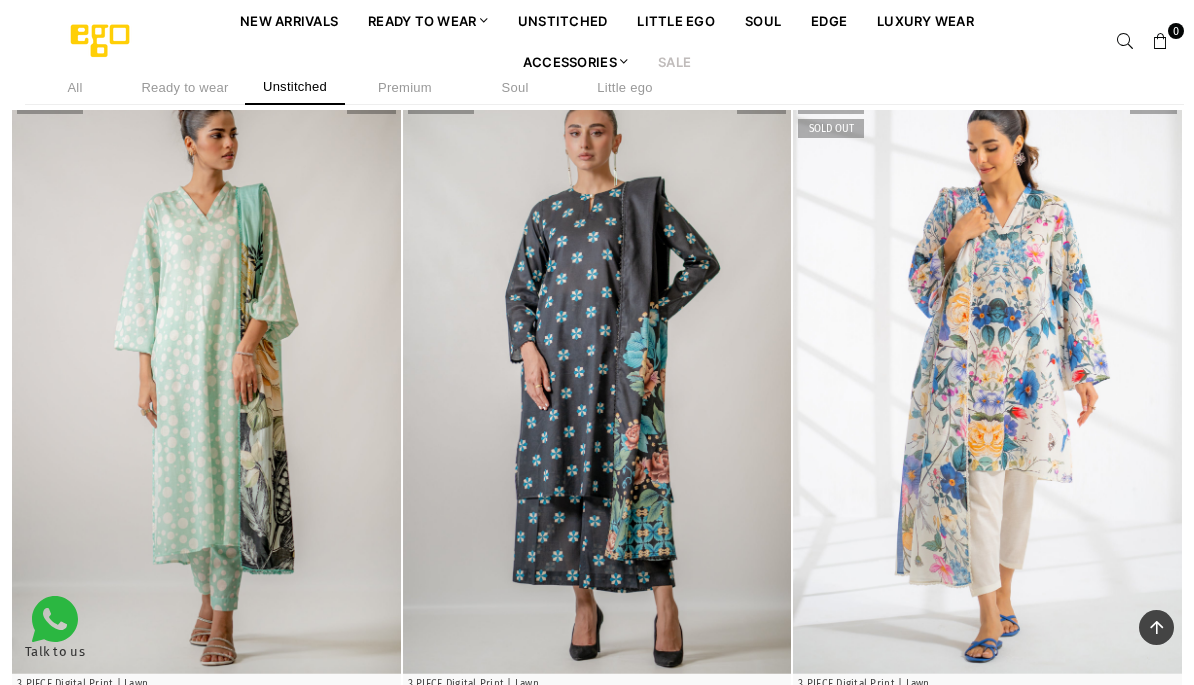 scroll, scrollTop: 2420, scrollLeft: 0, axis: vertical 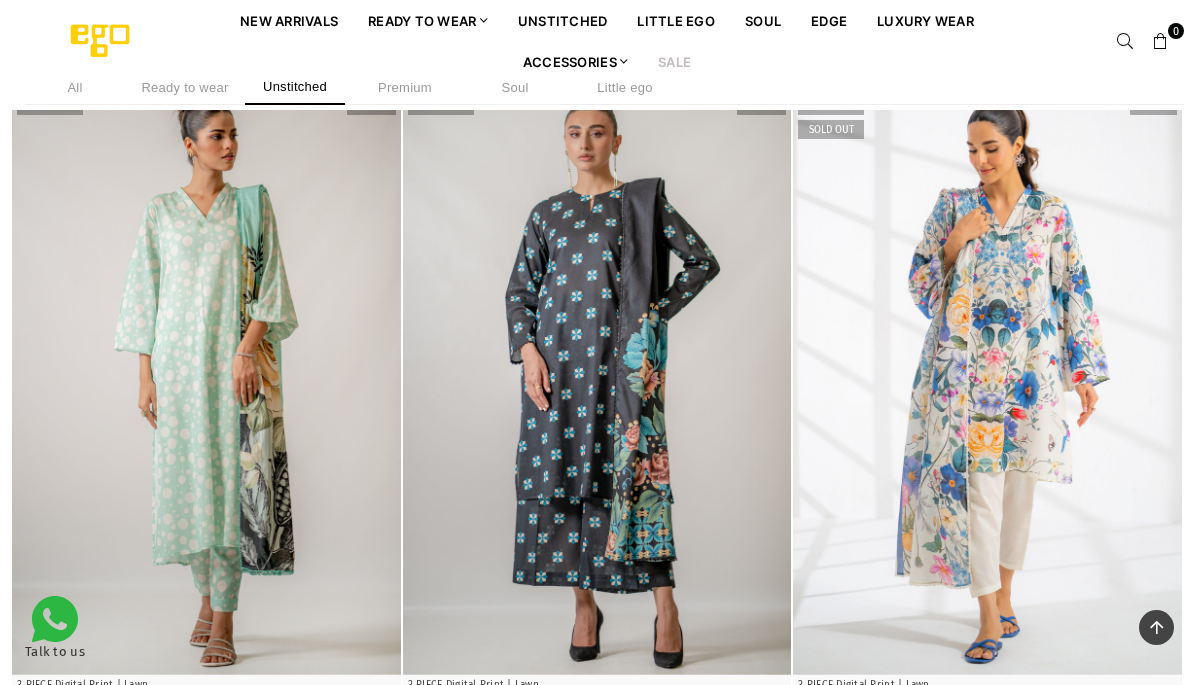 click at bounding box center (988, -557) 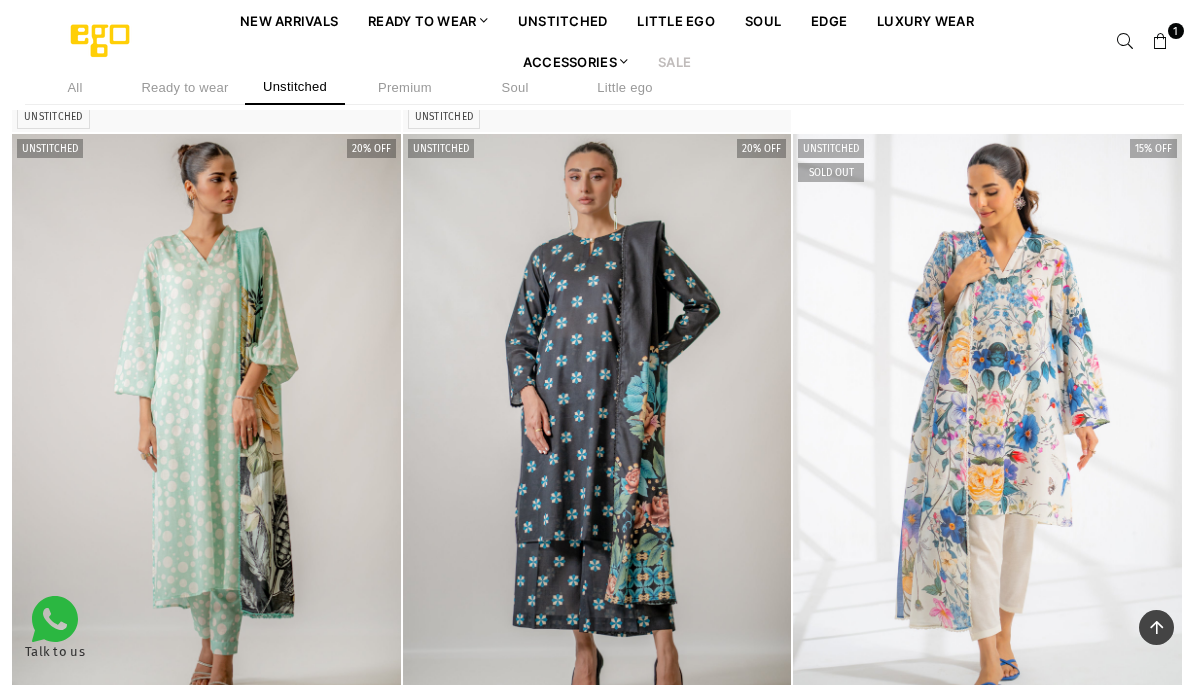 scroll, scrollTop: 2375, scrollLeft: 0, axis: vertical 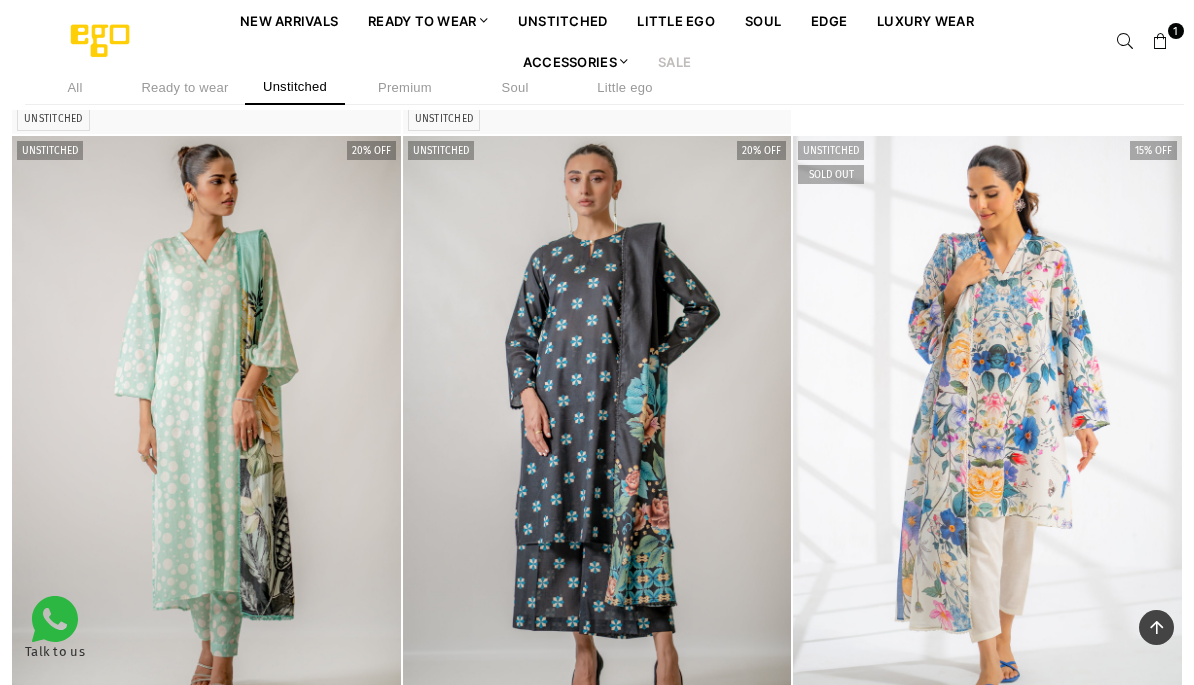 click at bounding box center (988, -512) 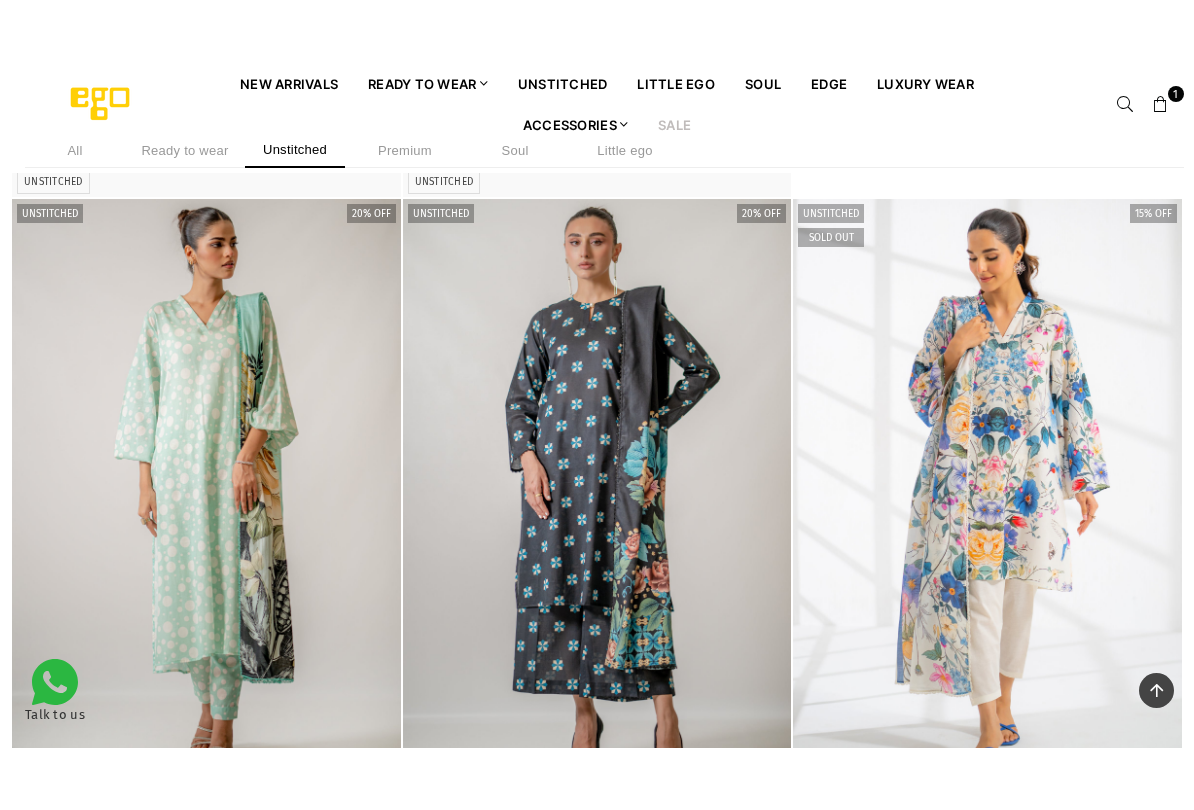 scroll, scrollTop: 2382, scrollLeft: 0, axis: vertical 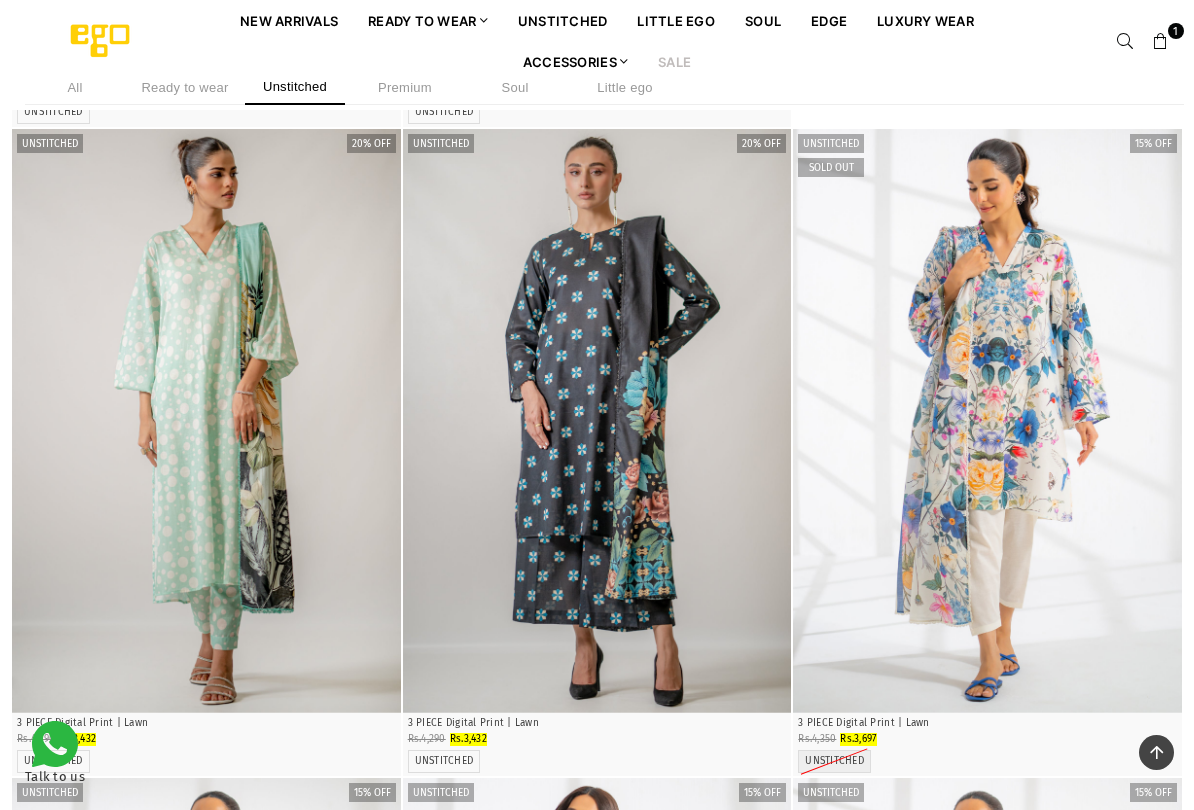 click at bounding box center (206, -227) 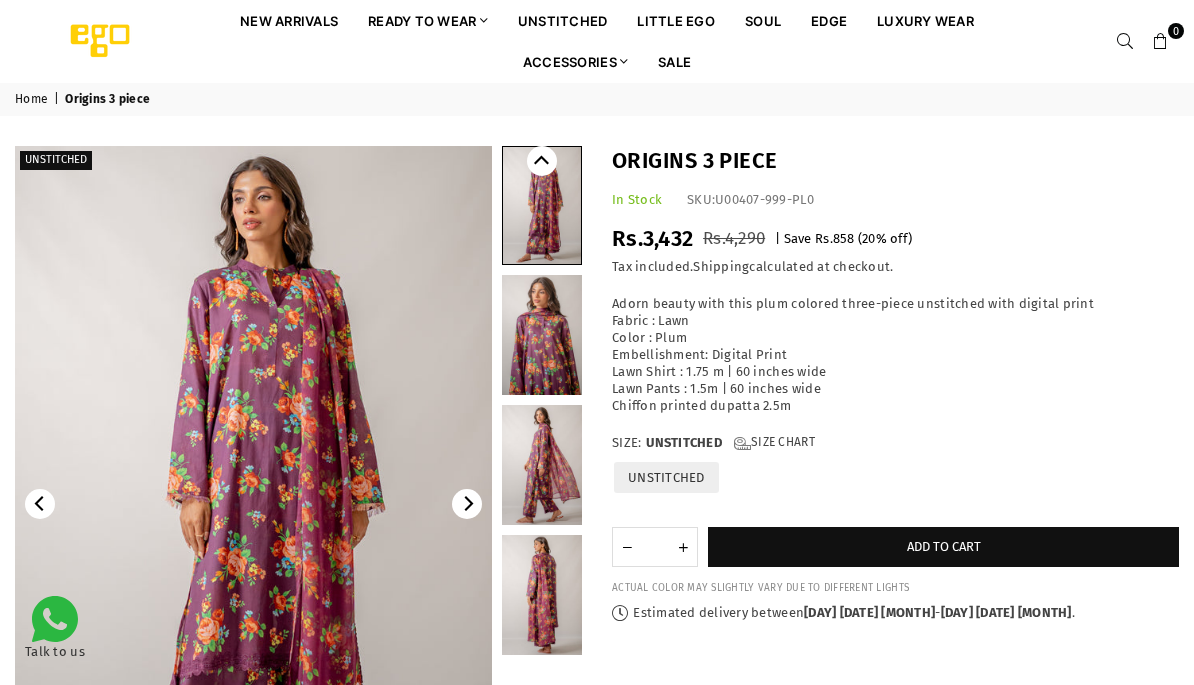 scroll, scrollTop: 0, scrollLeft: 0, axis: both 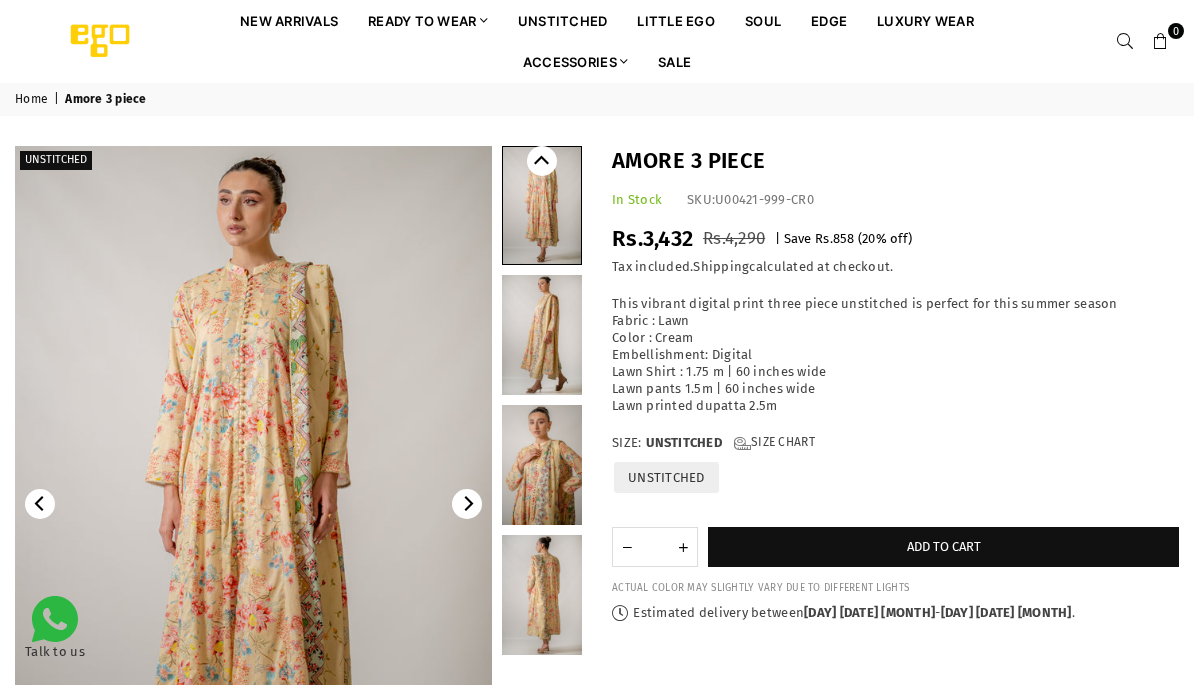 click at bounding box center [253, 504] 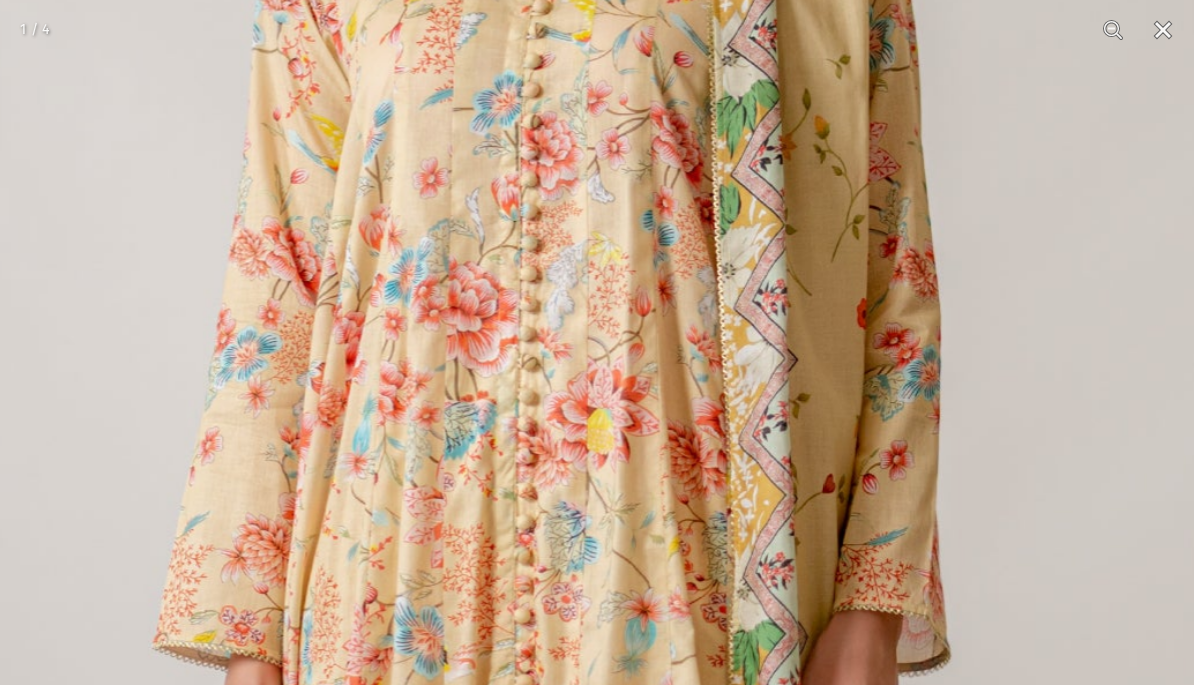 click at bounding box center (573, 732) 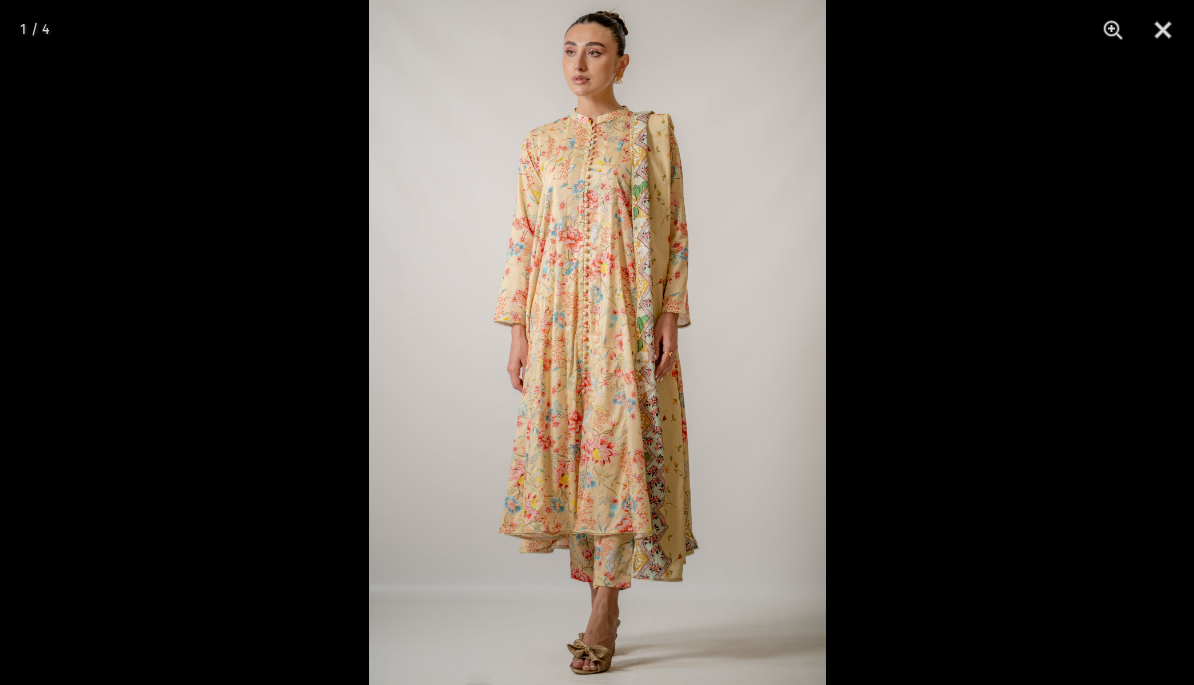 click at bounding box center (1163, 30) 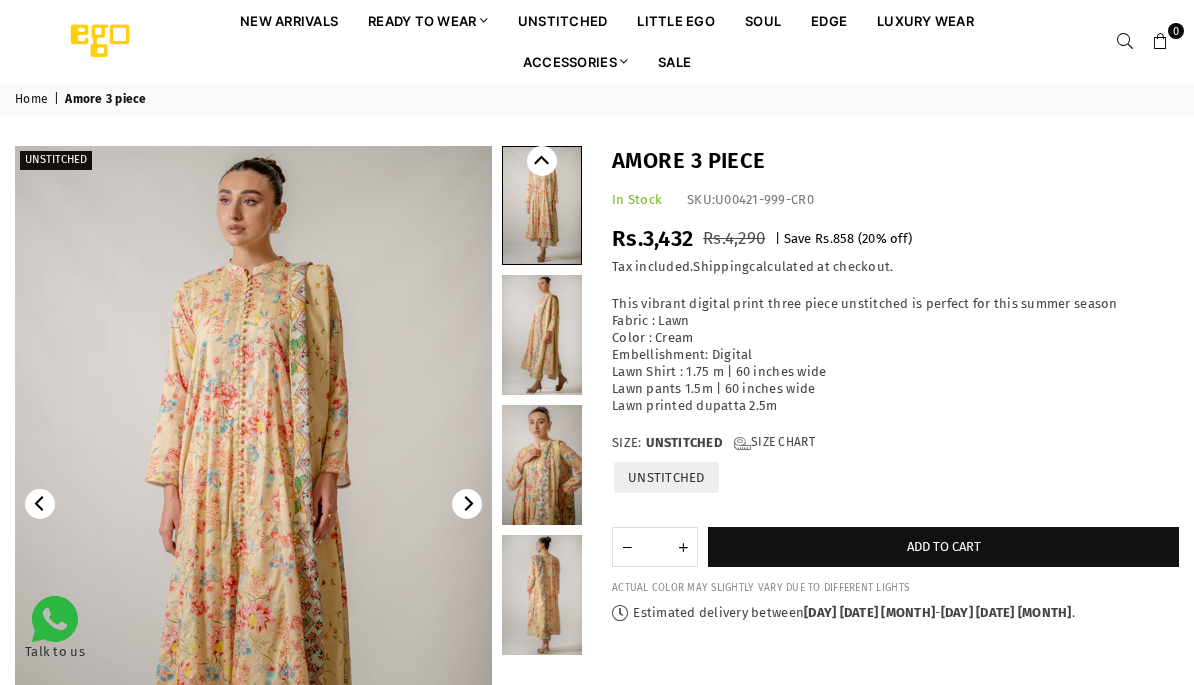 click on "Add to cart" at bounding box center [944, 546] 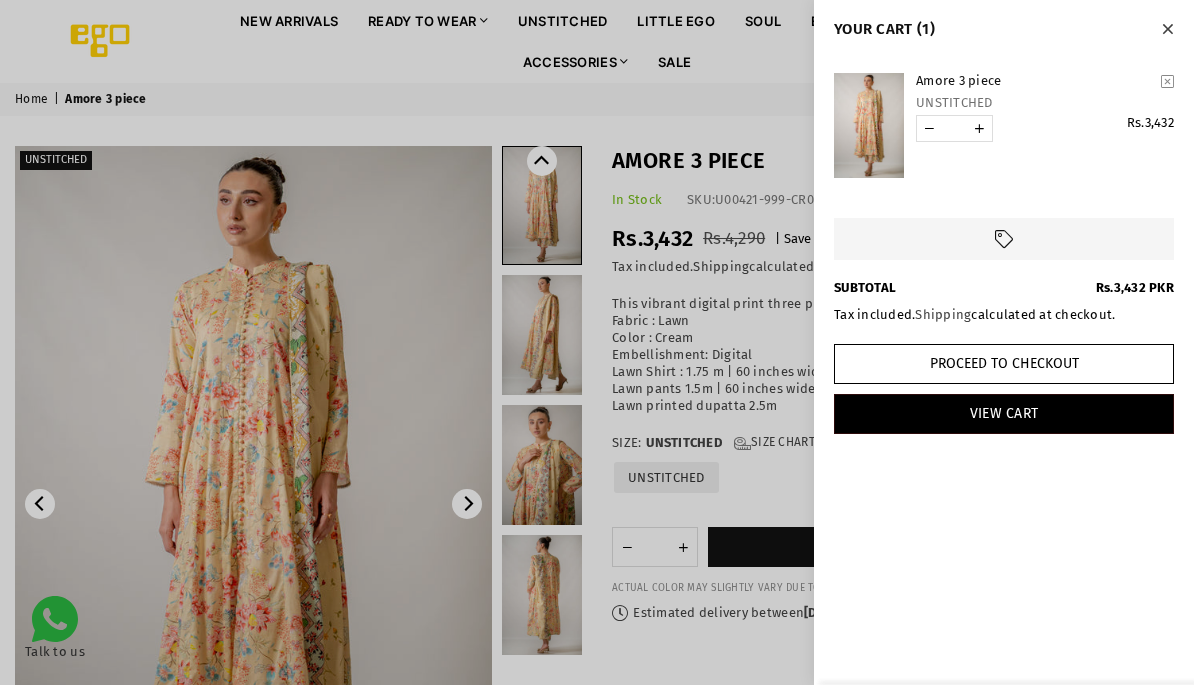 click at bounding box center [1167, 29] 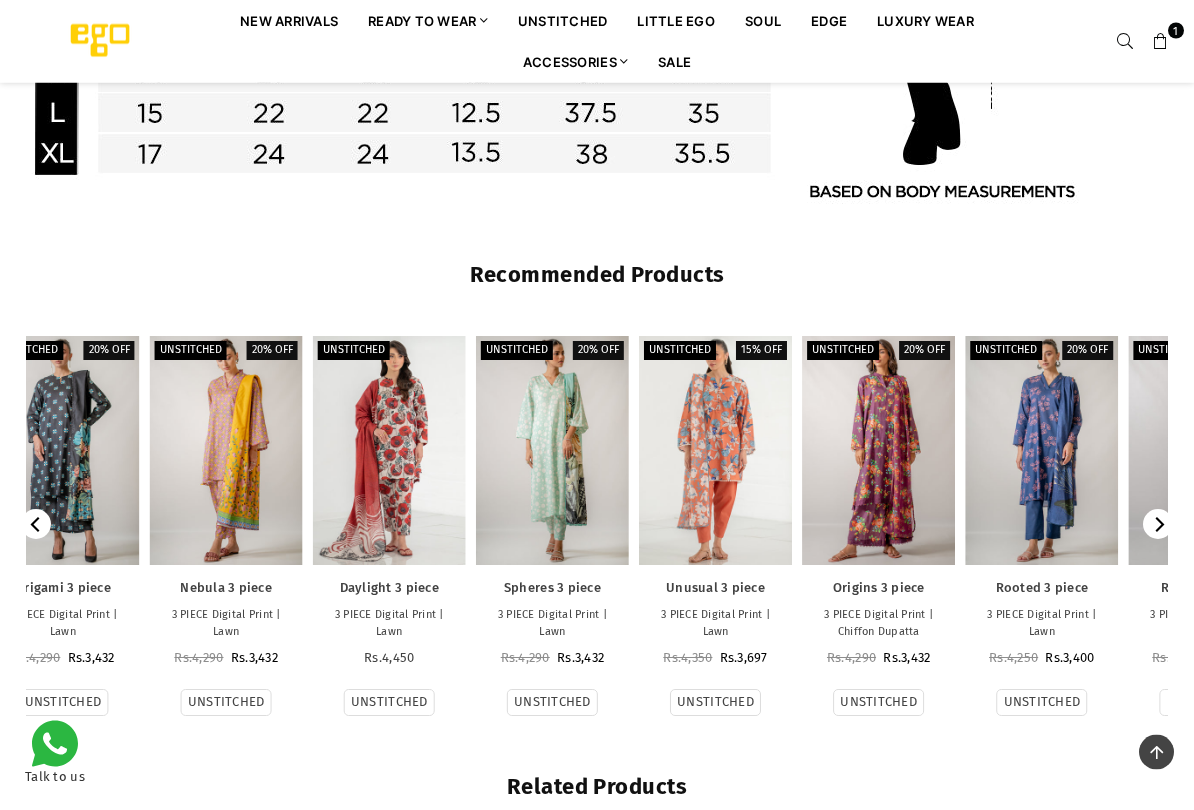 scroll, scrollTop: 1652, scrollLeft: 0, axis: vertical 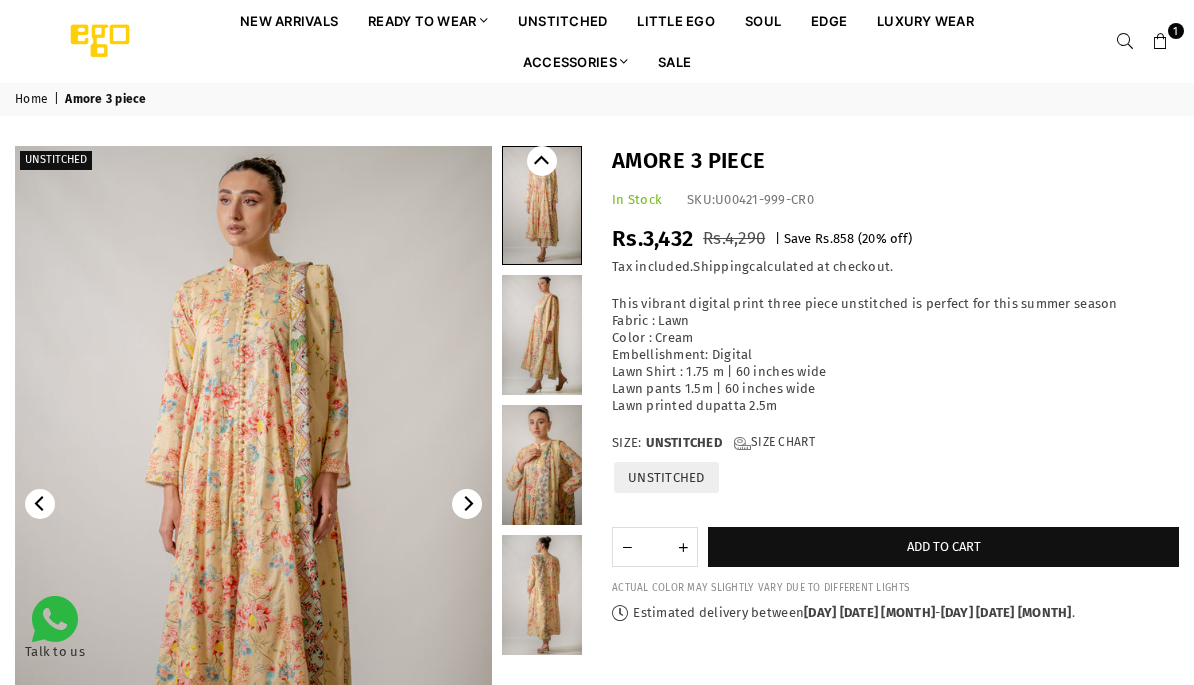 click at bounding box center [542, 205] 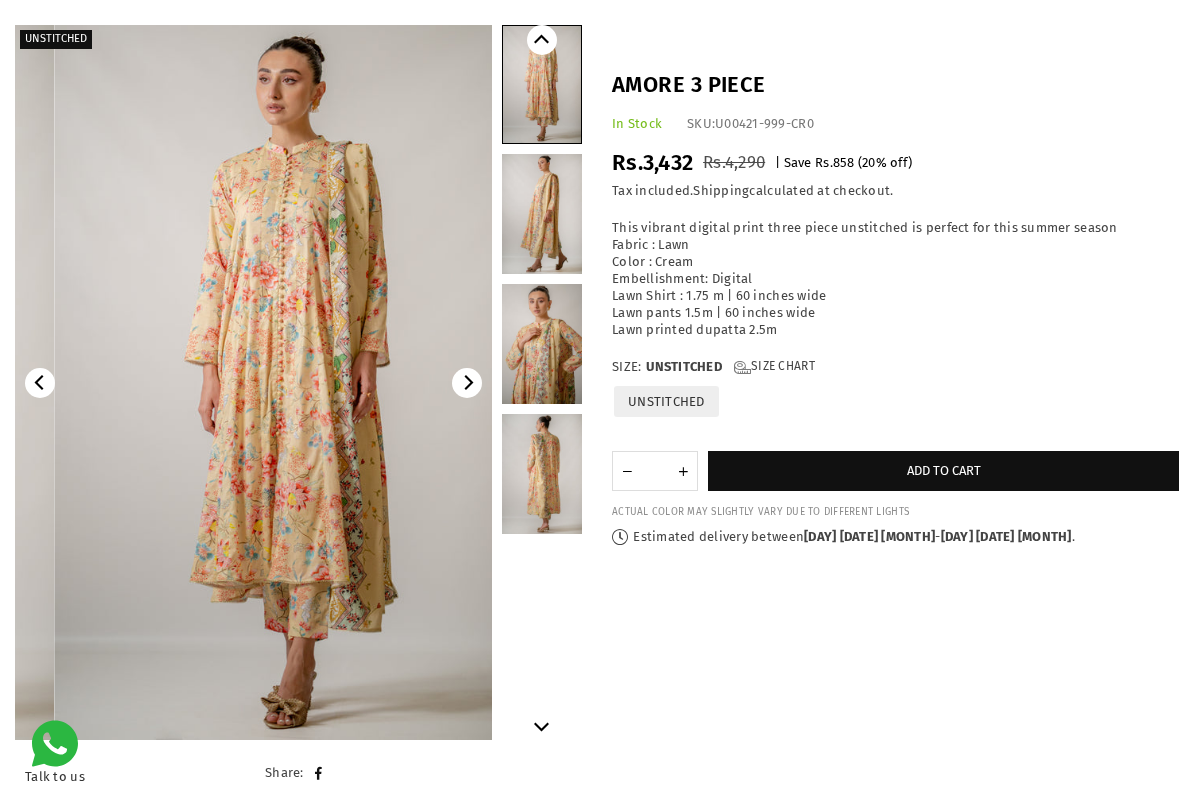 scroll, scrollTop: 121, scrollLeft: 0, axis: vertical 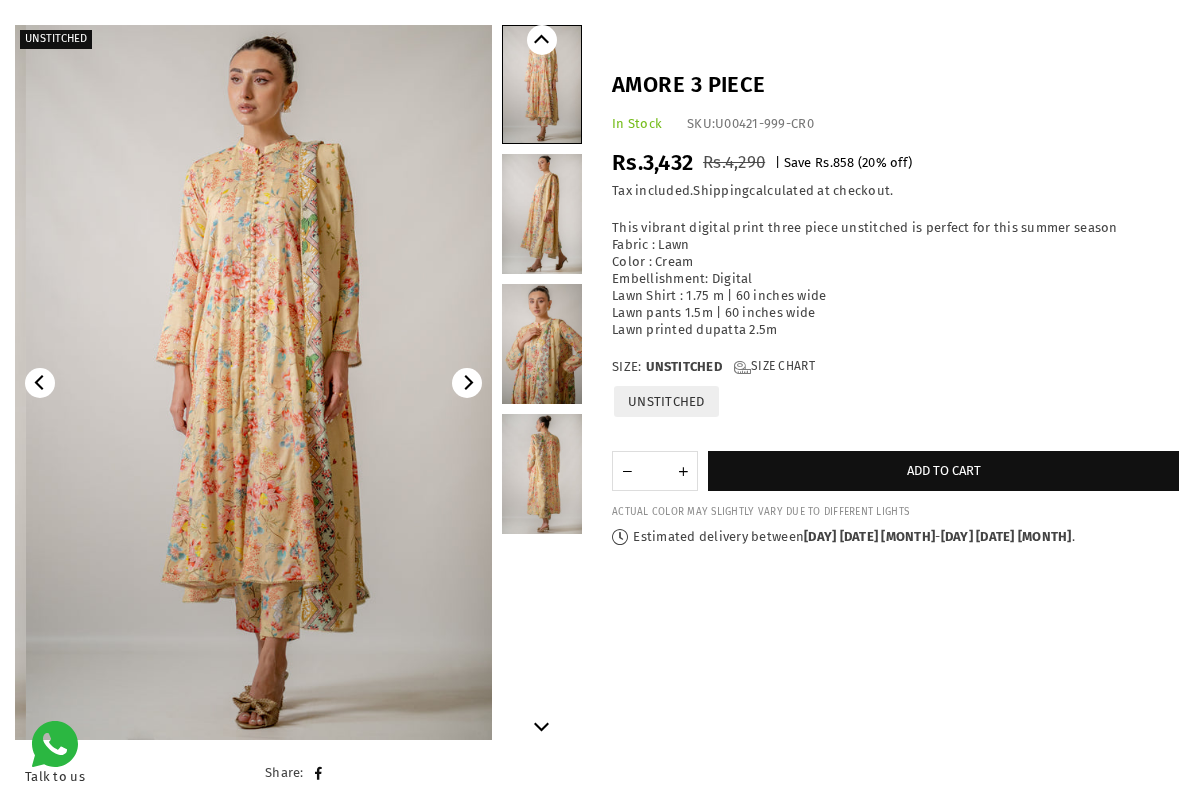 click at bounding box center (542, 474) 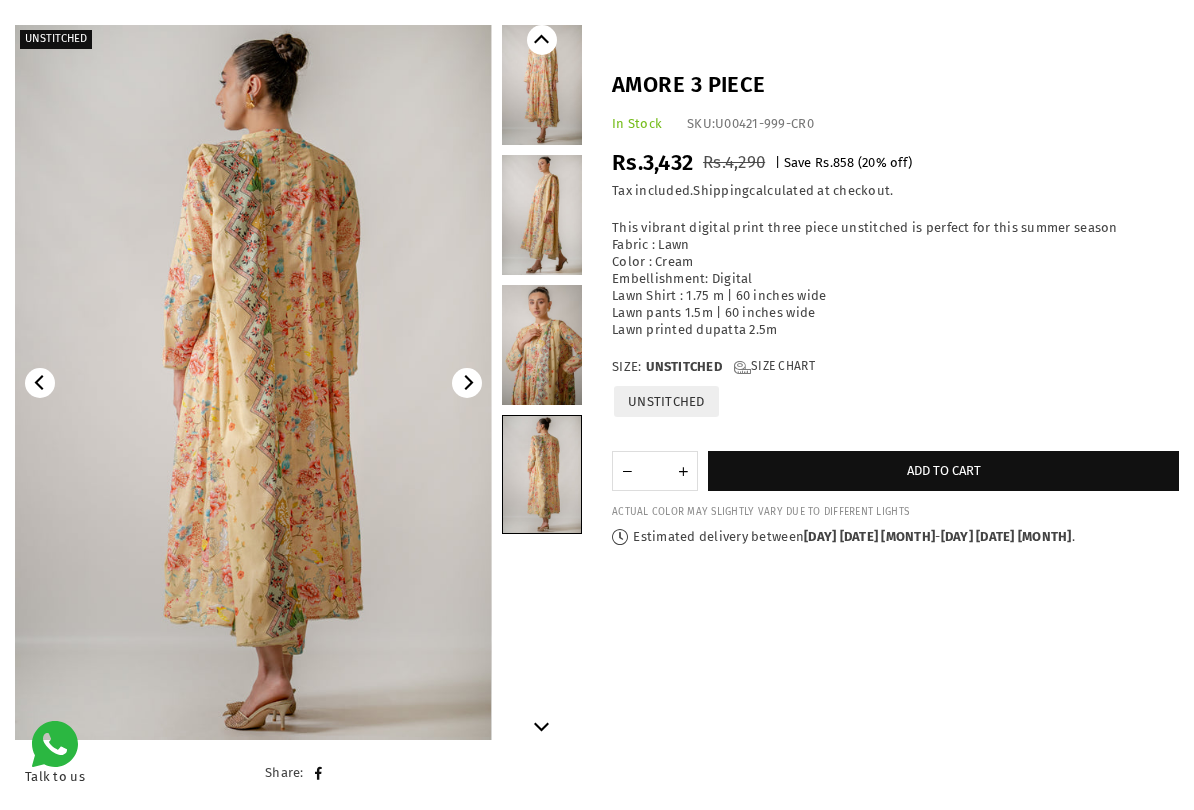 click at bounding box center [252, 383] 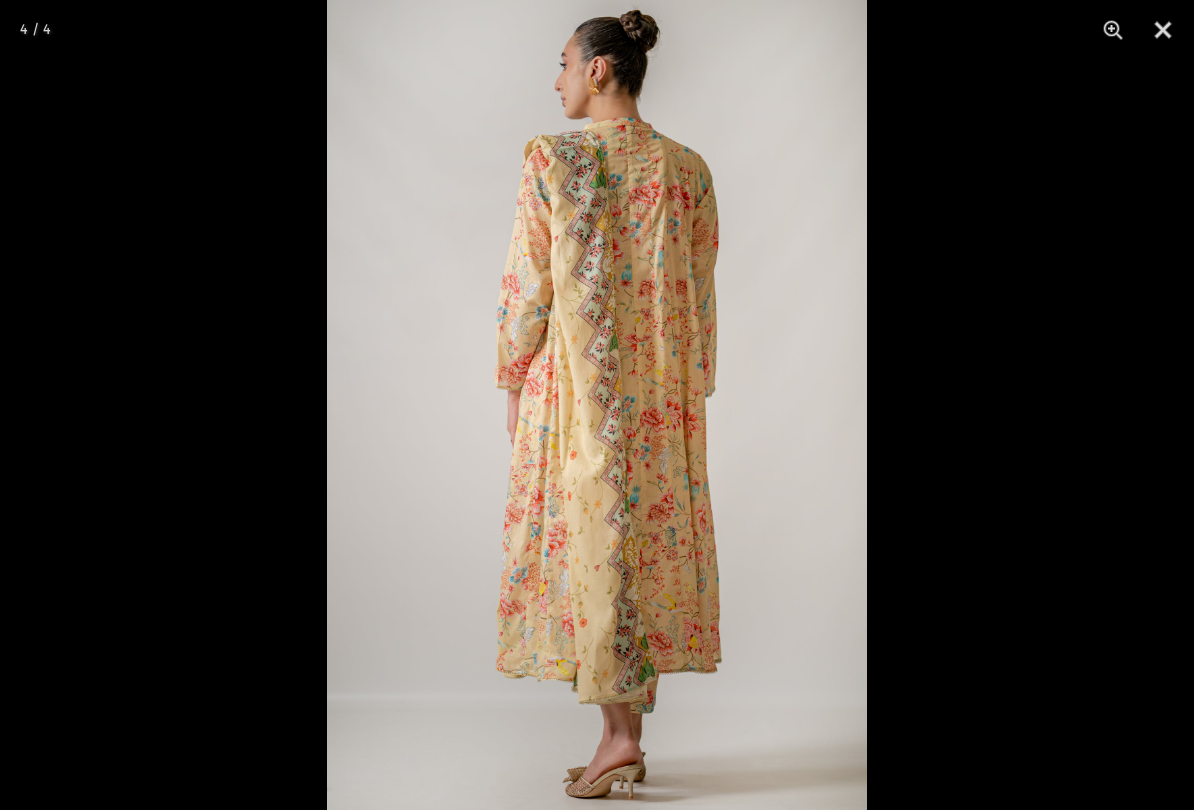 click at bounding box center (597, 405) 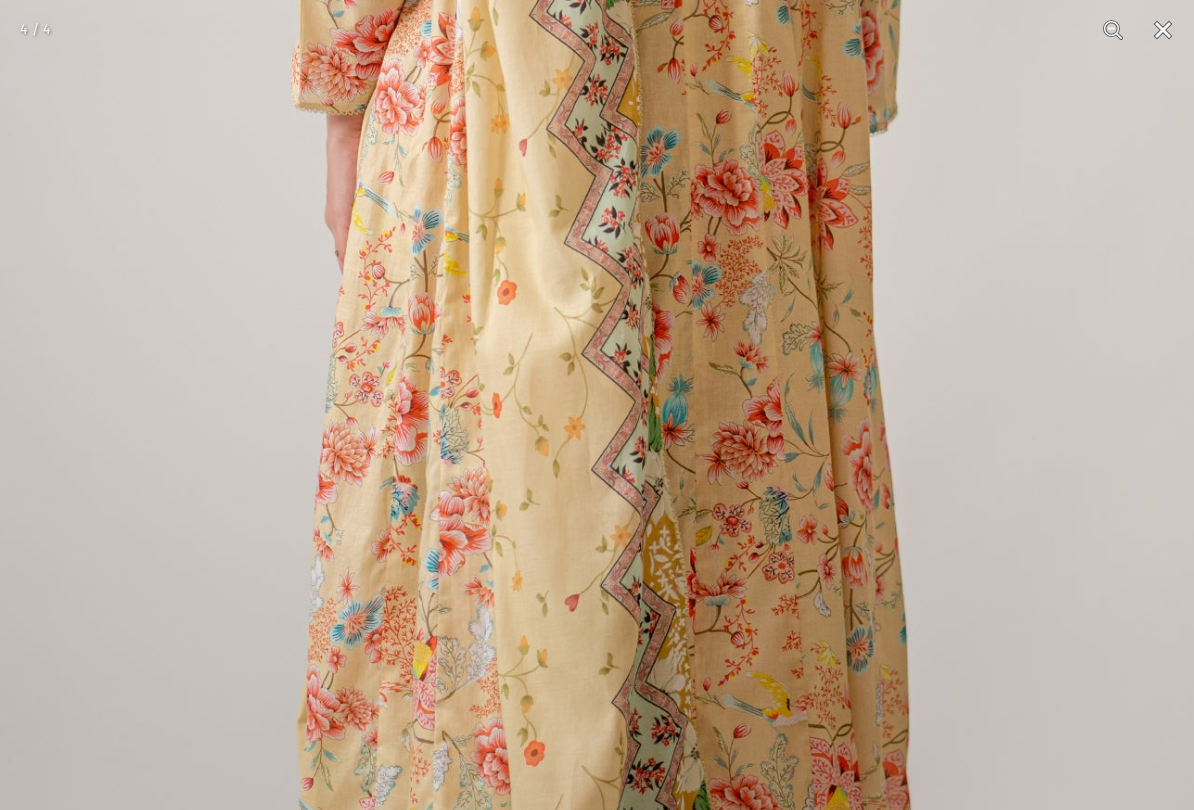 click at bounding box center (572, 154) 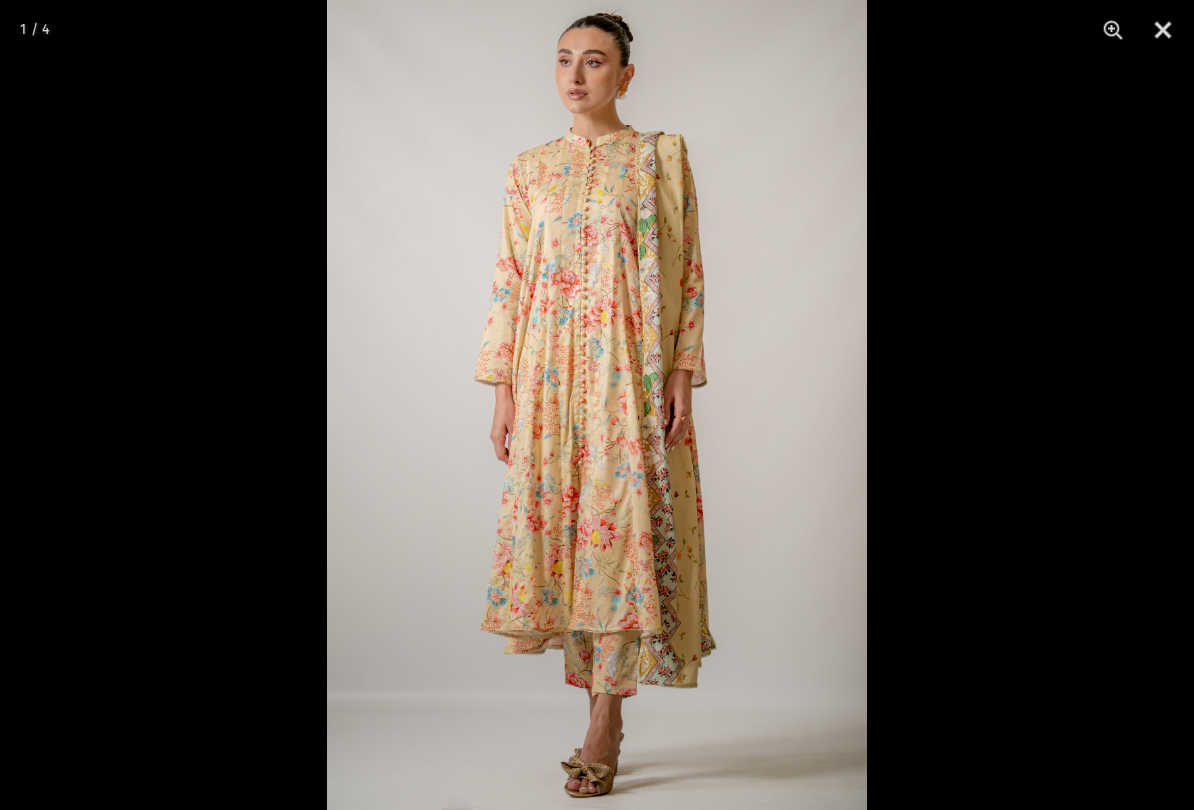 click at bounding box center [1163, 30] 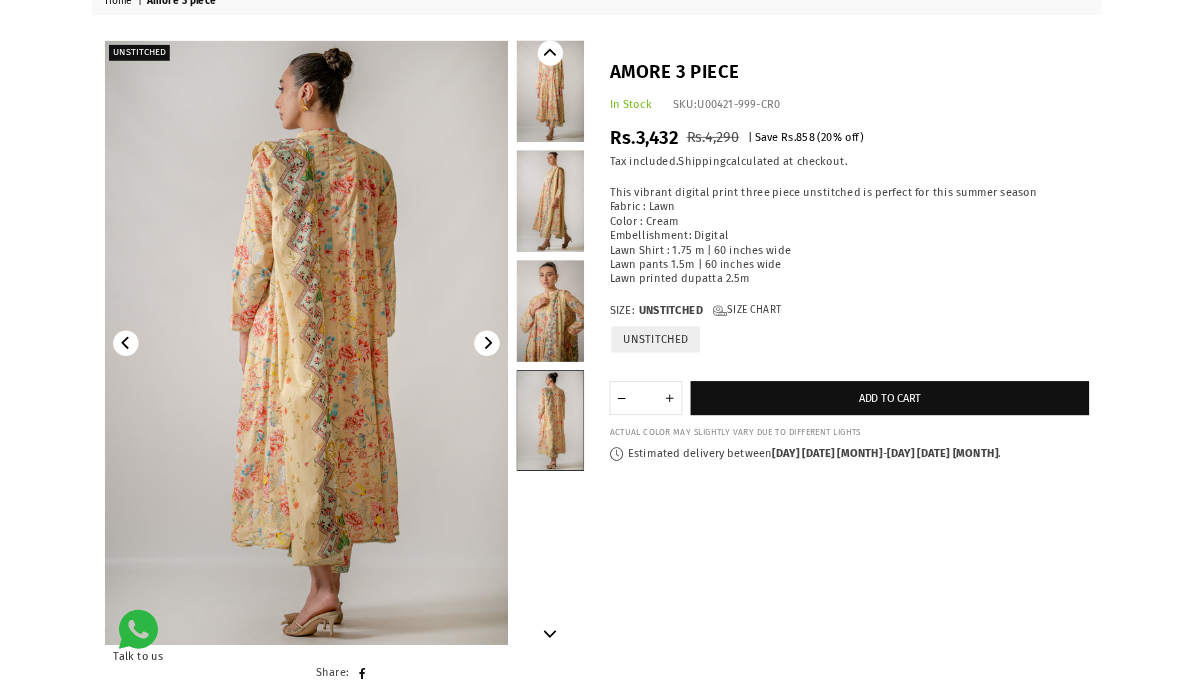 scroll, scrollTop: 0, scrollLeft: 0, axis: both 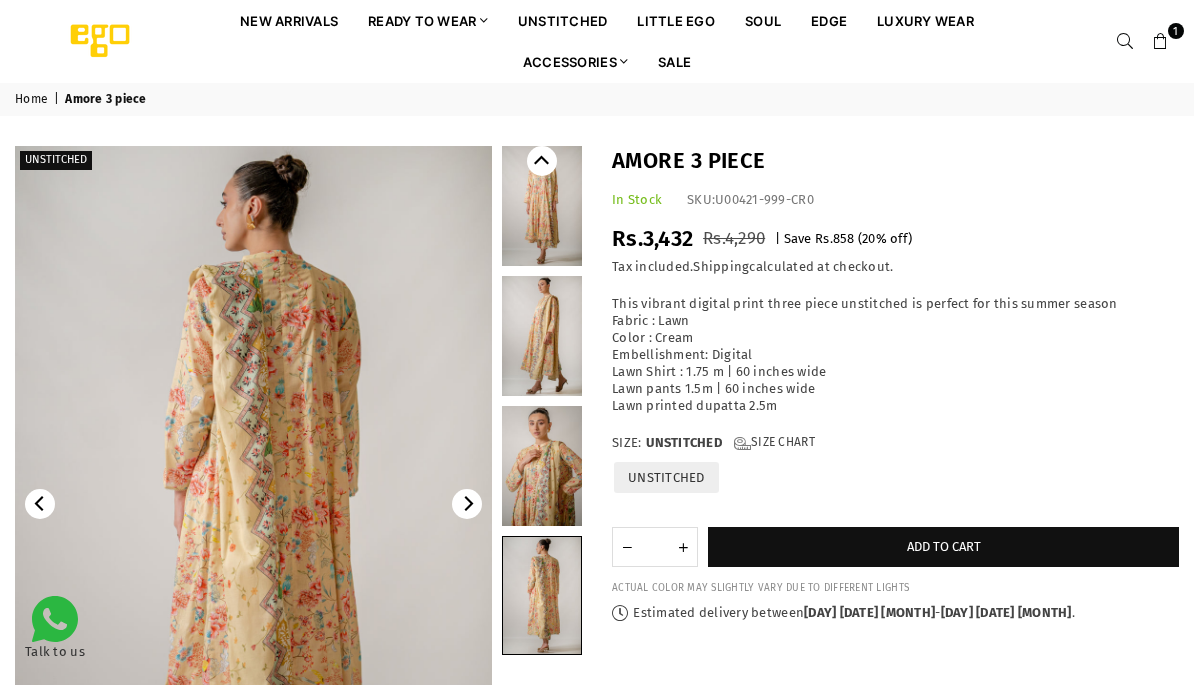 click at bounding box center [1161, 42] 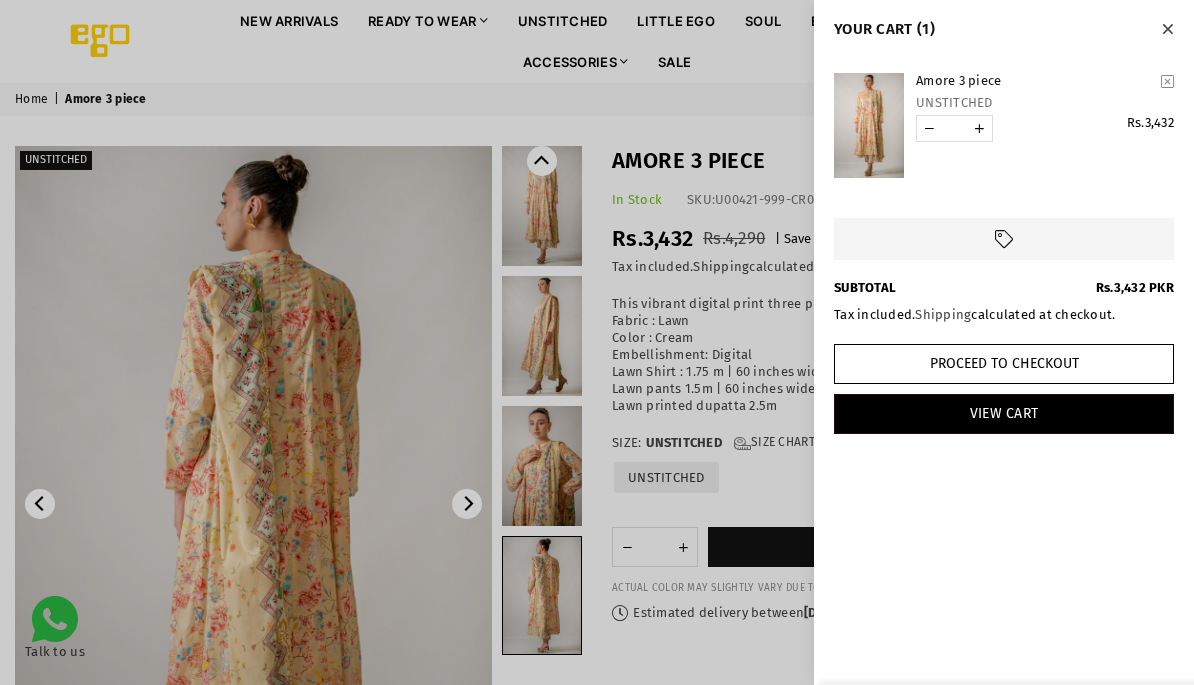 click at bounding box center (979, 128) 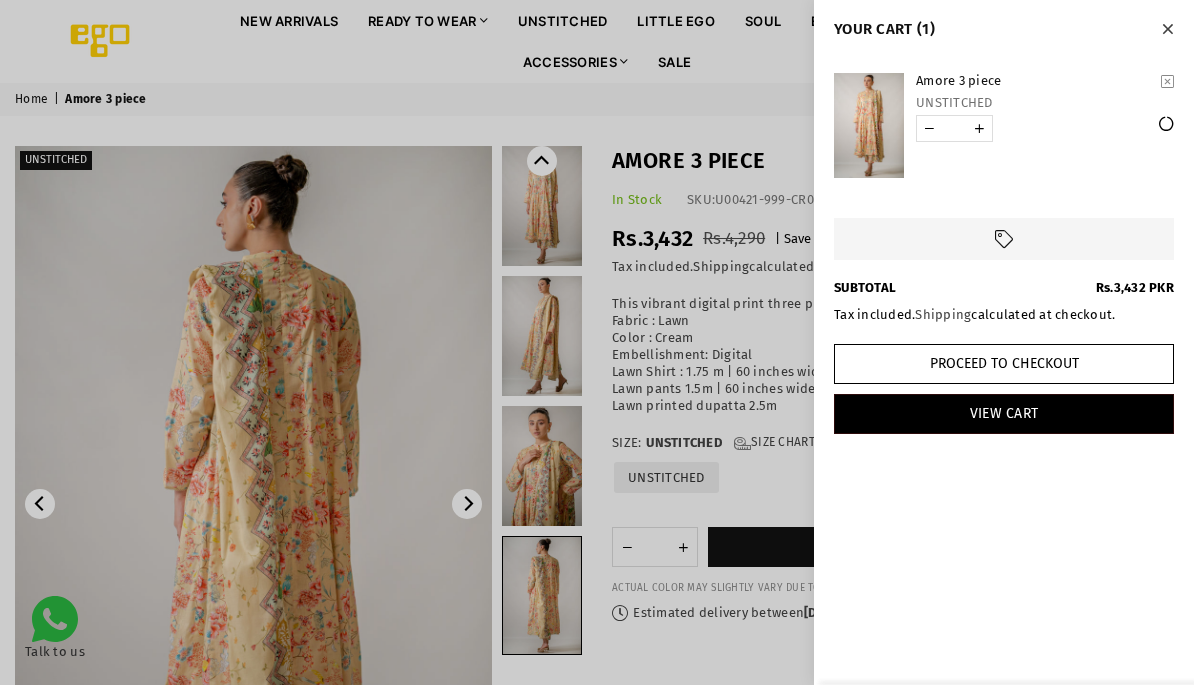 click at bounding box center [597, 342] 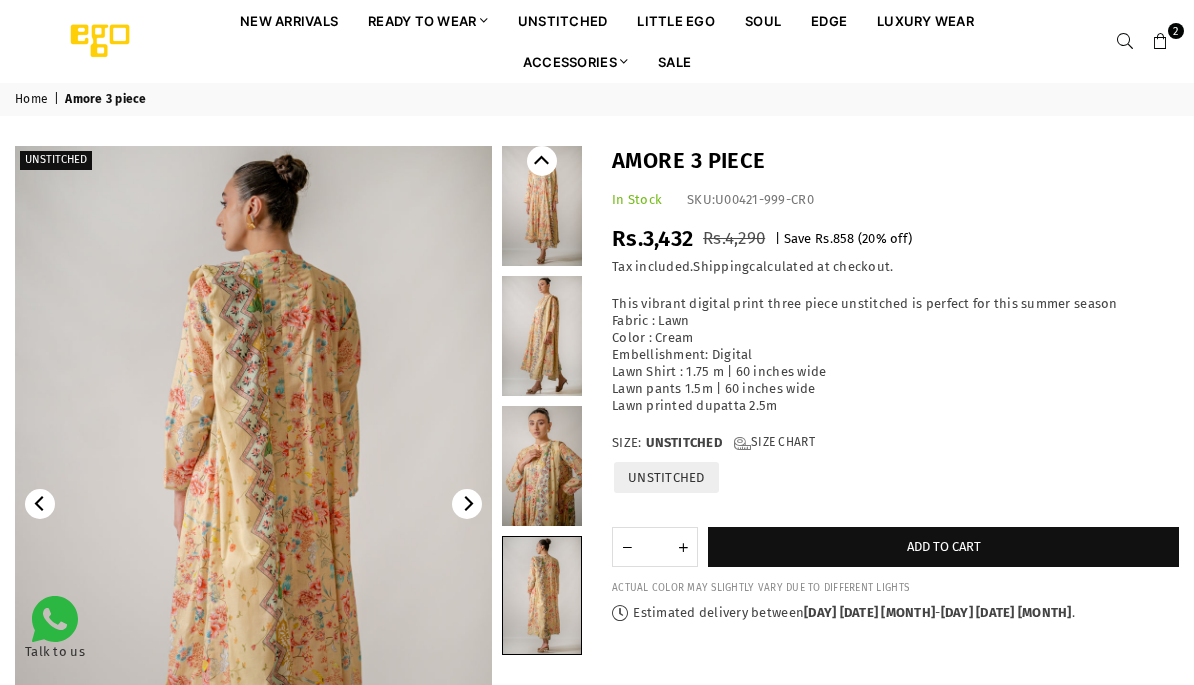 click on "Home | Amore 3 piece" at bounding box center [597, 99] 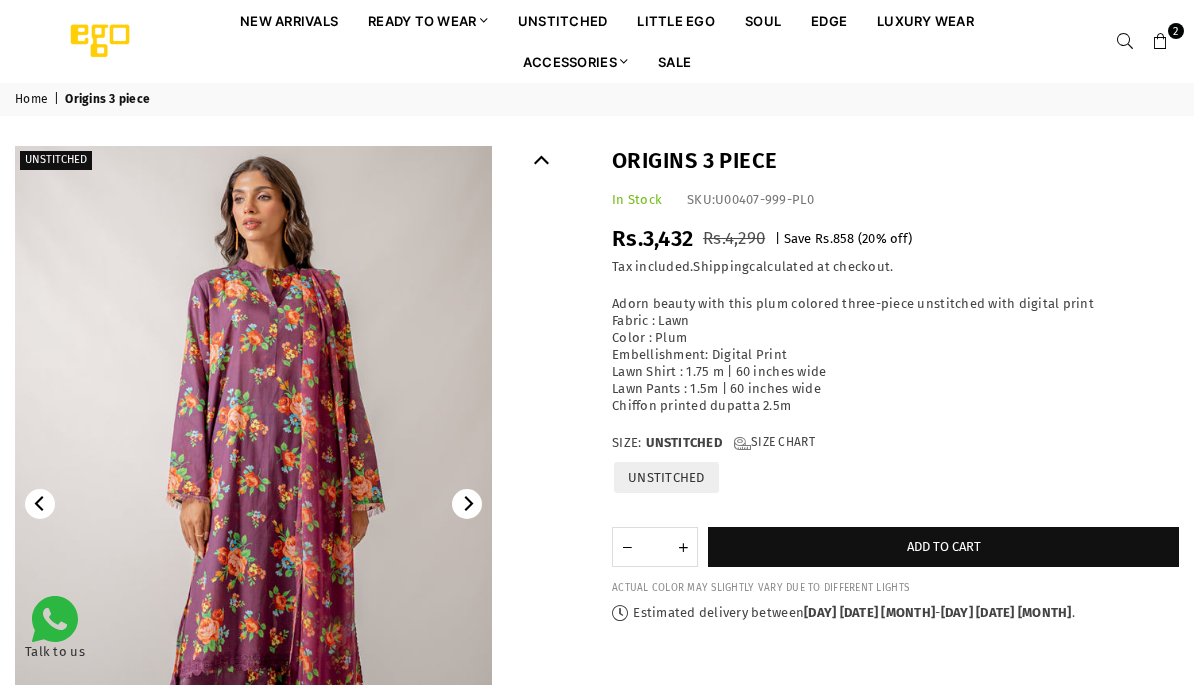 scroll, scrollTop: 0, scrollLeft: 0, axis: both 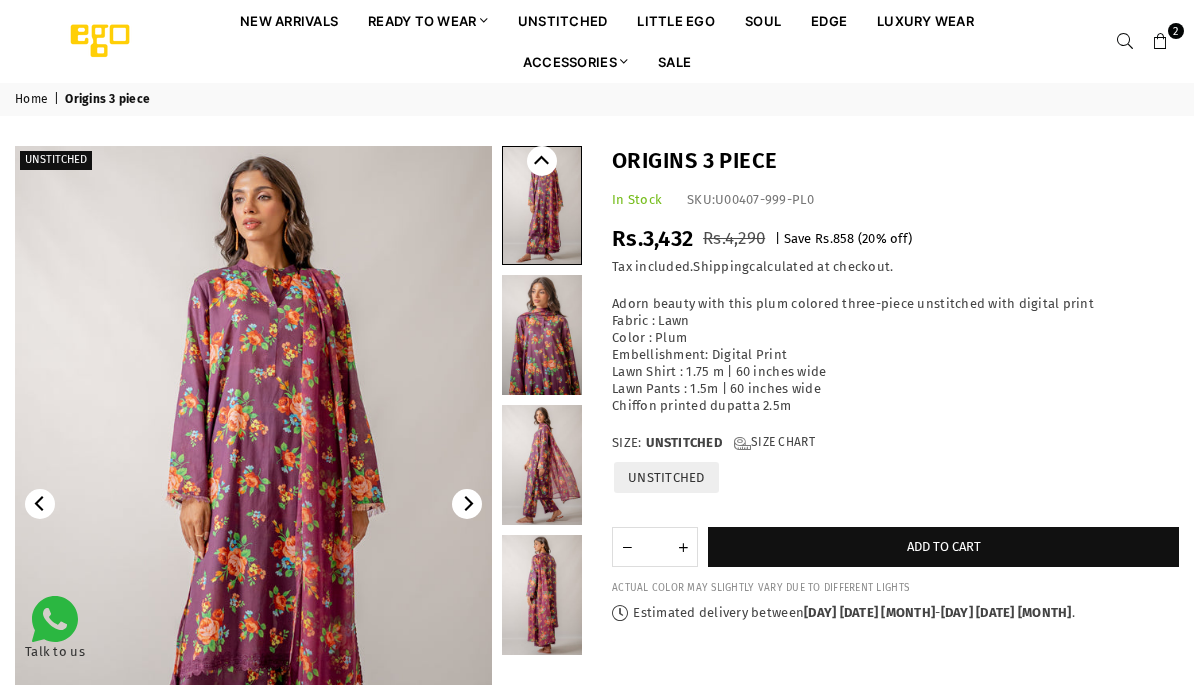 click at bounding box center [542, 465] 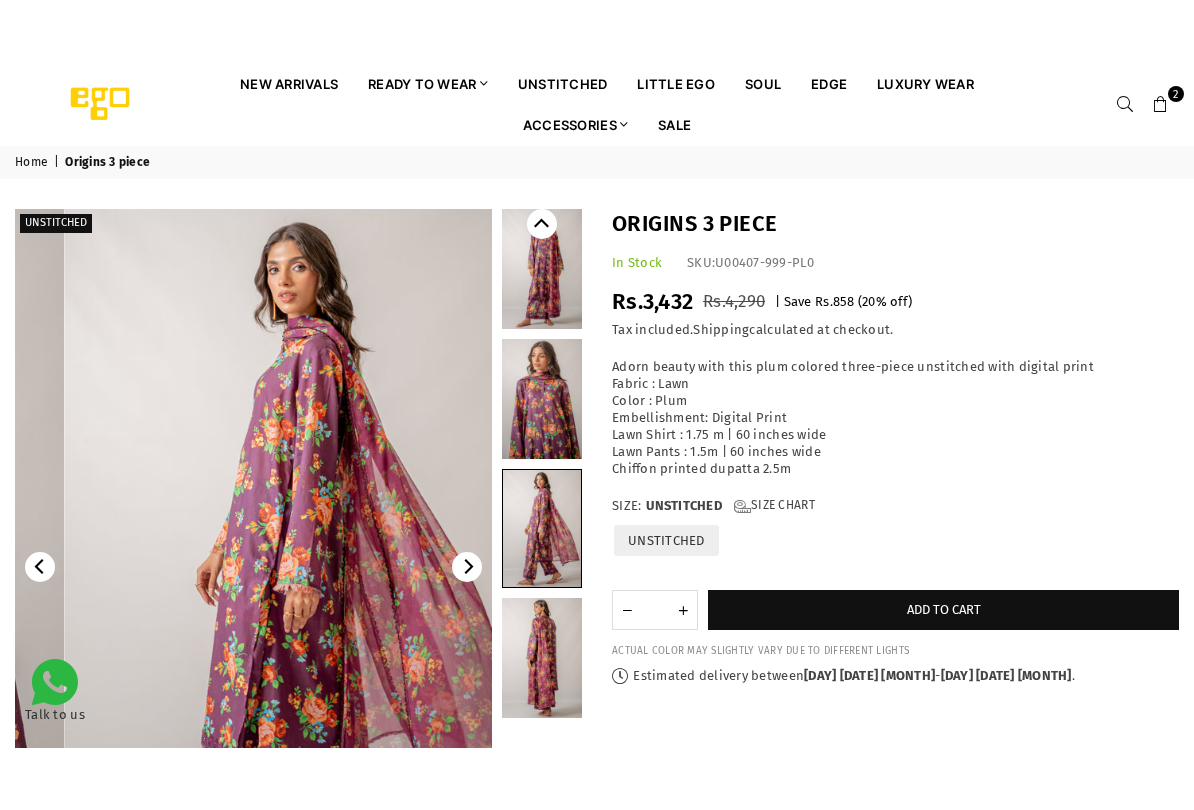 scroll, scrollTop: 2, scrollLeft: 0, axis: vertical 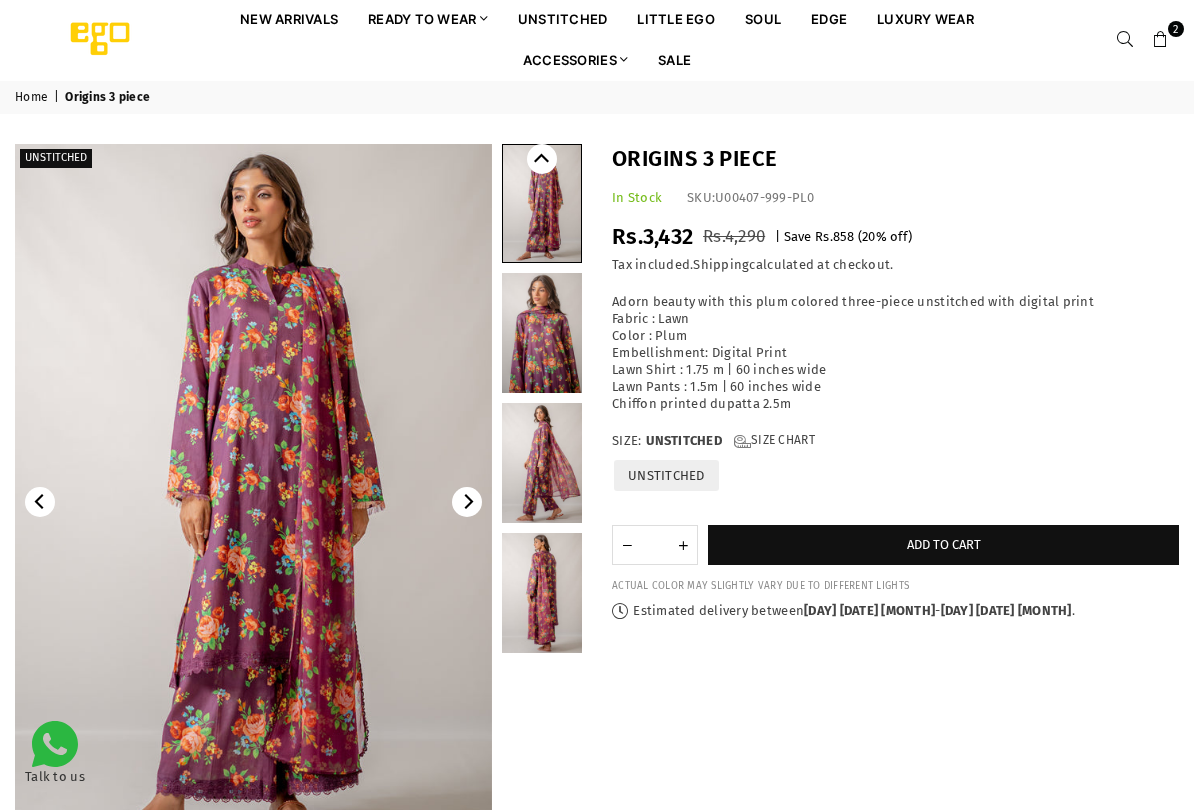 click at bounding box center [542, 463] 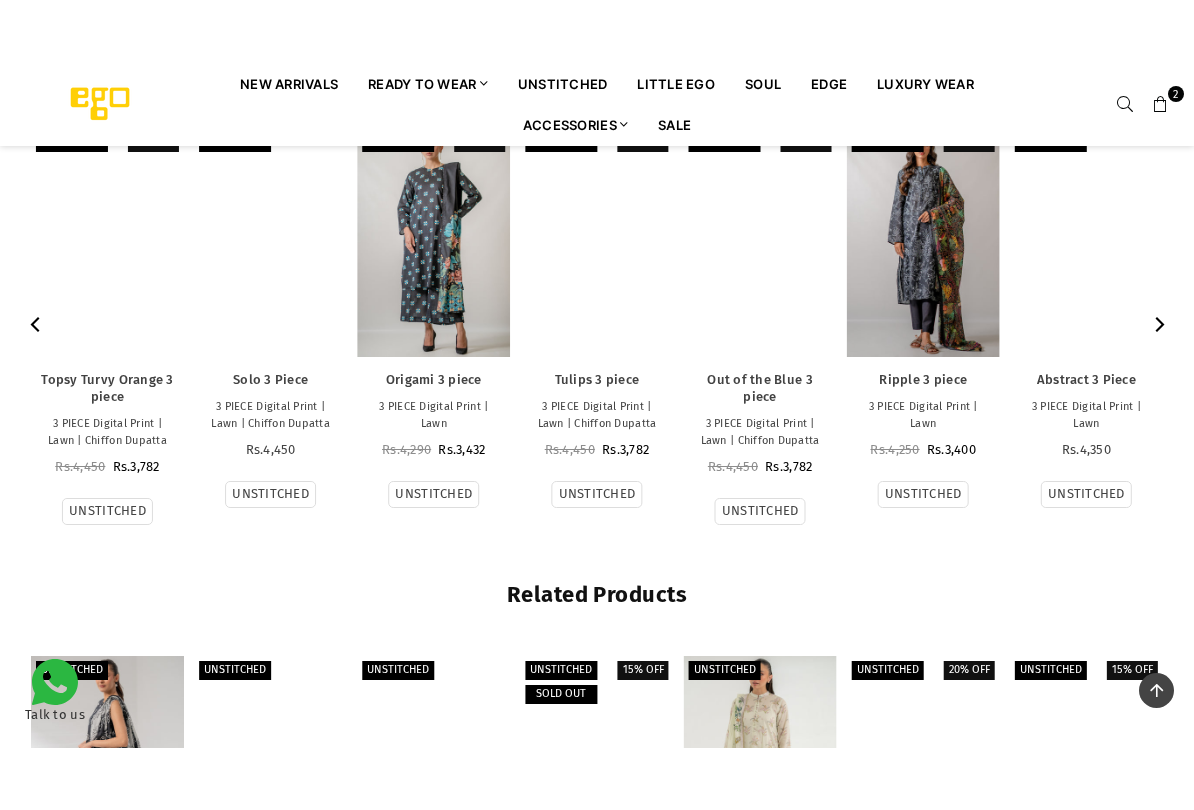 scroll, scrollTop: 1937, scrollLeft: 0, axis: vertical 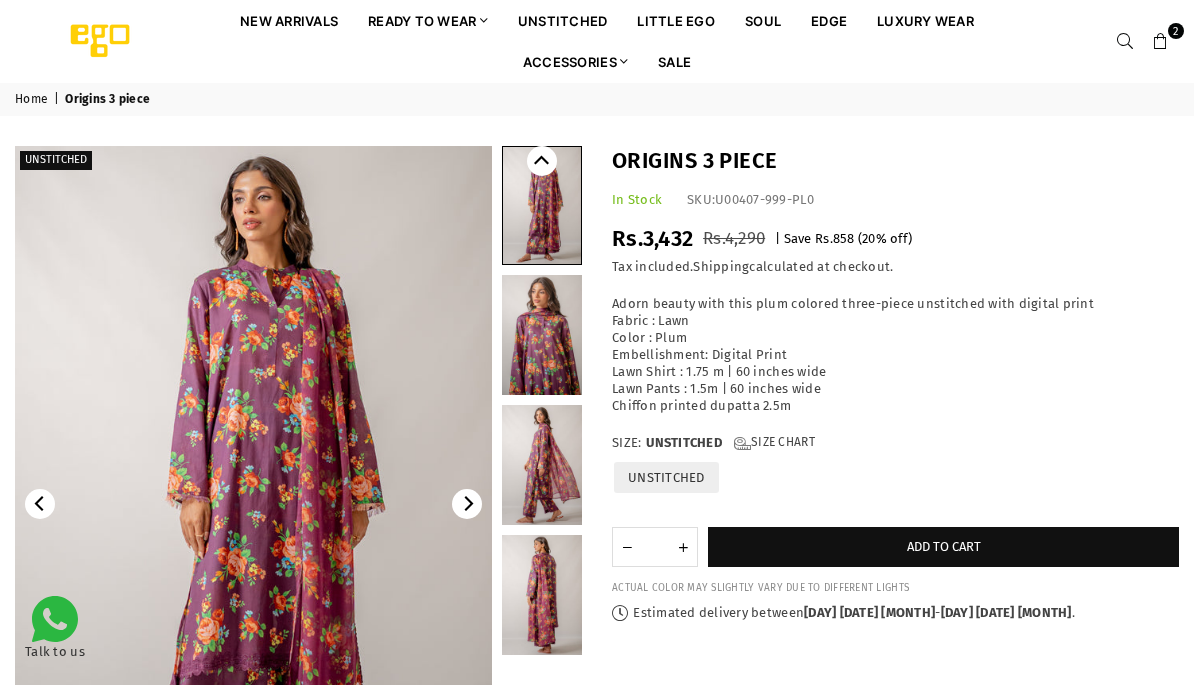 click at bounding box center [1161, 42] 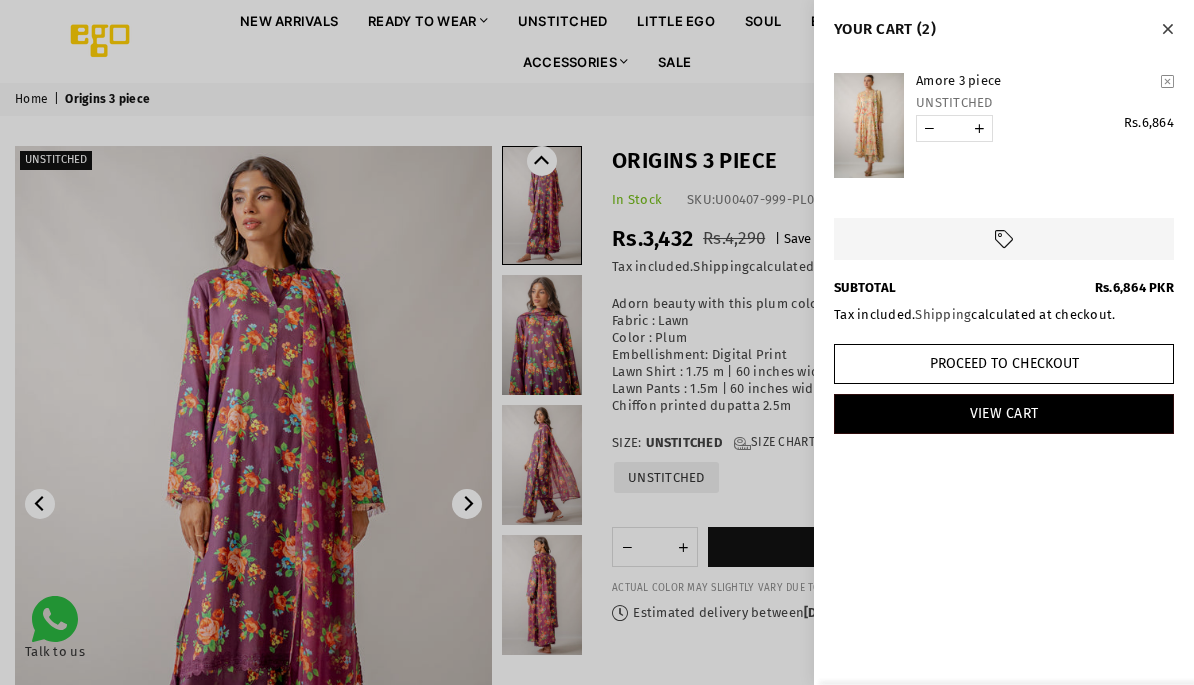 click at bounding box center (597, 342) 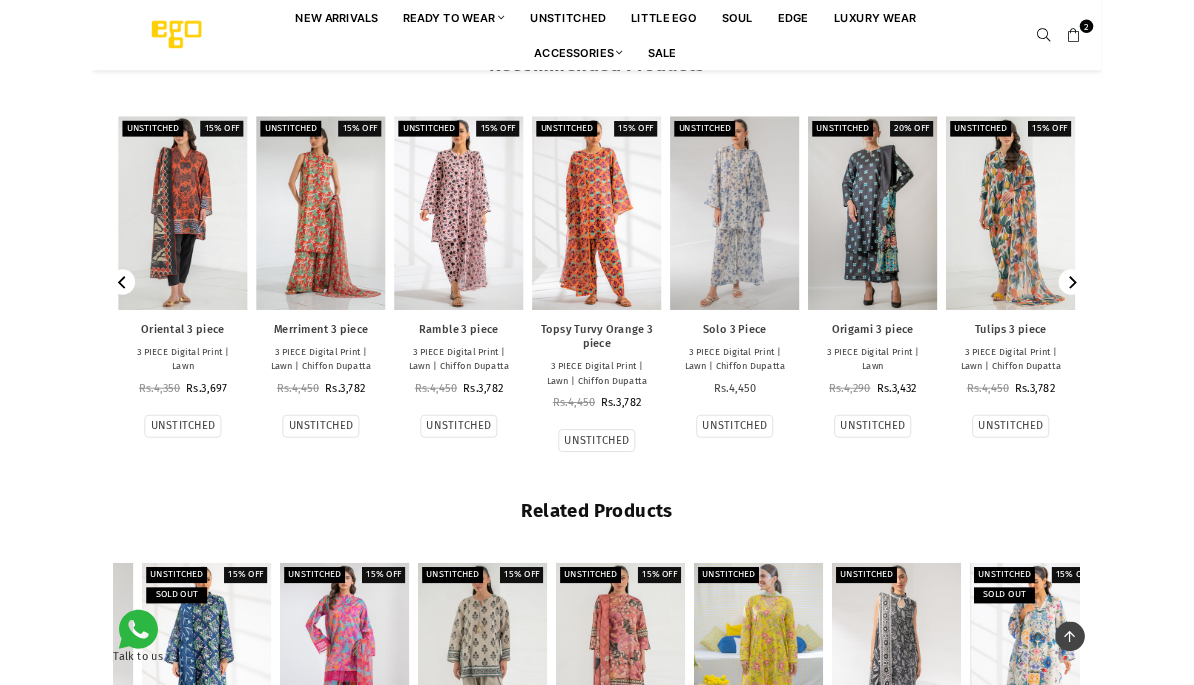 scroll, scrollTop: 1844, scrollLeft: 0, axis: vertical 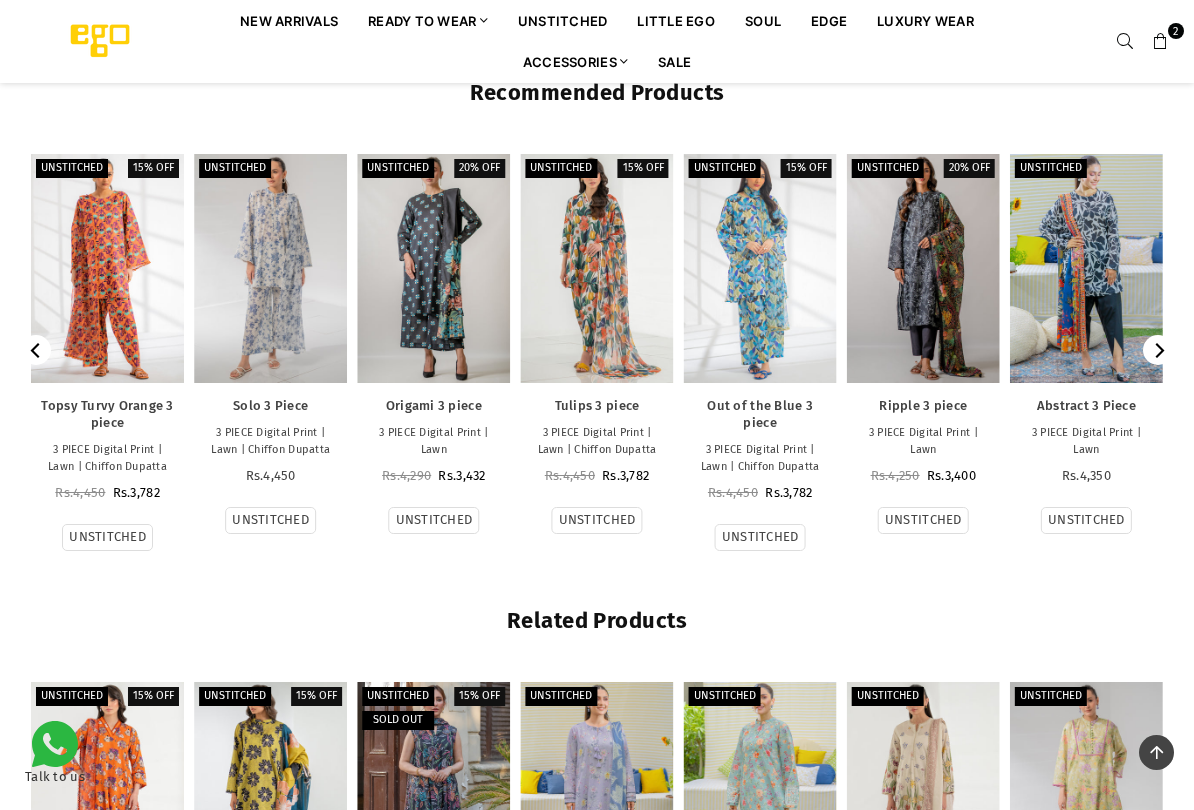 click at bounding box center [596, 269] 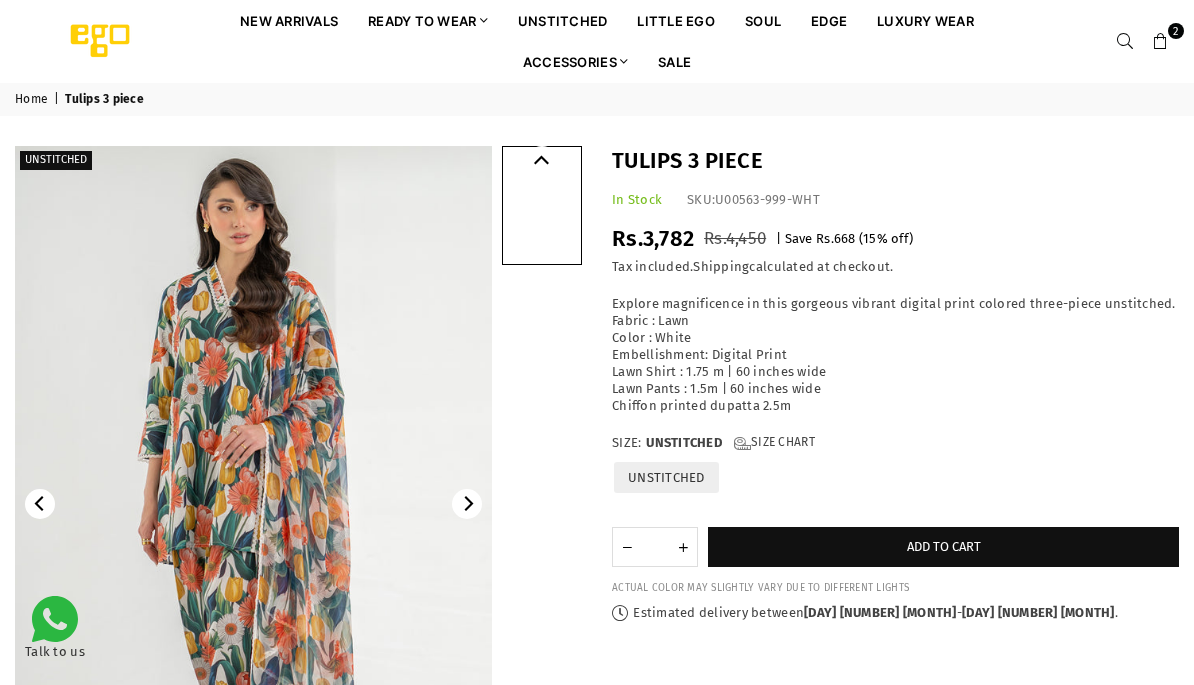 scroll, scrollTop: 0, scrollLeft: 0, axis: both 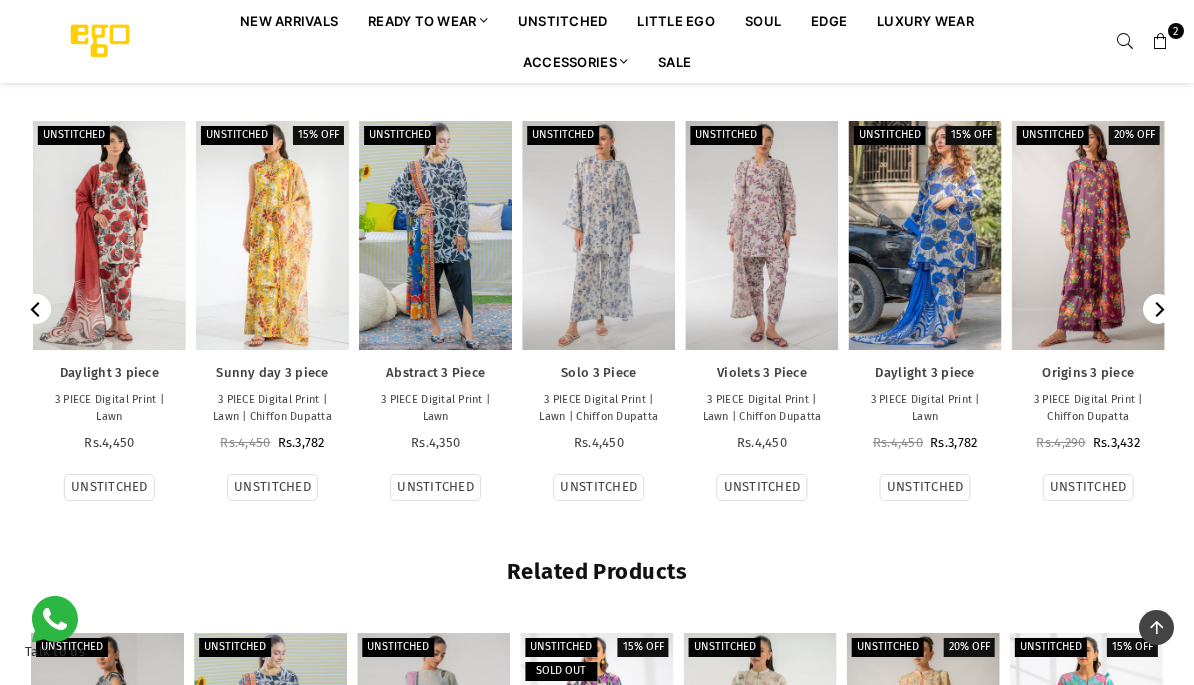 click on "Sale" at bounding box center (674, 61) 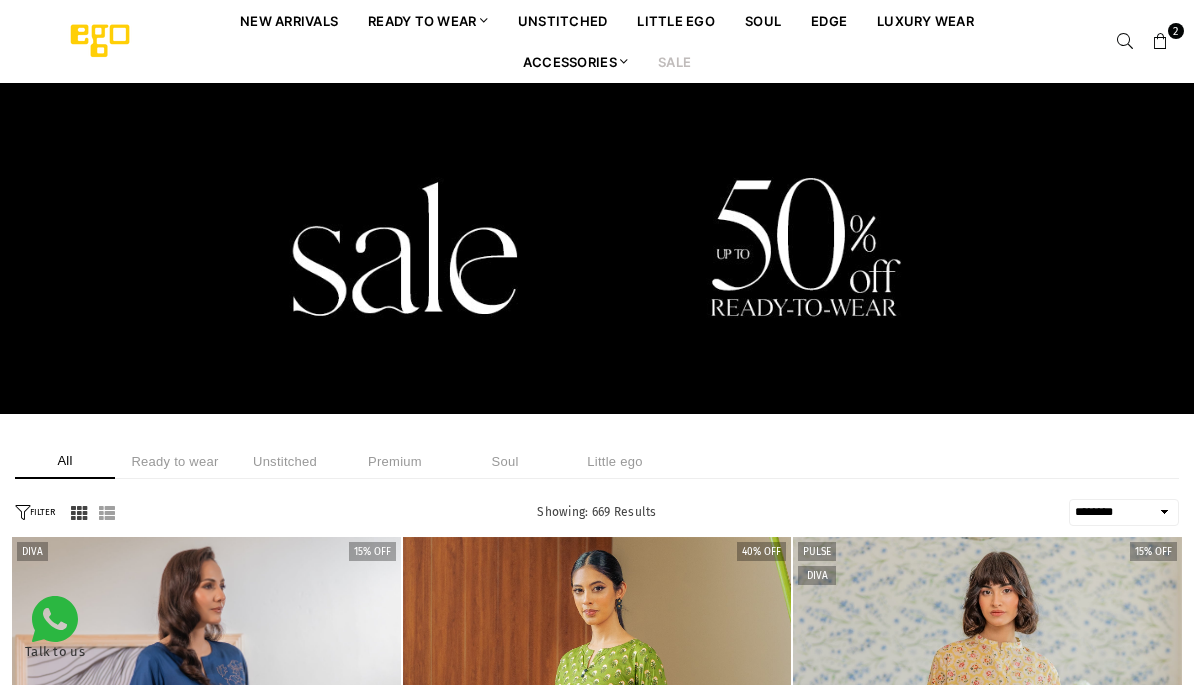 select on "******" 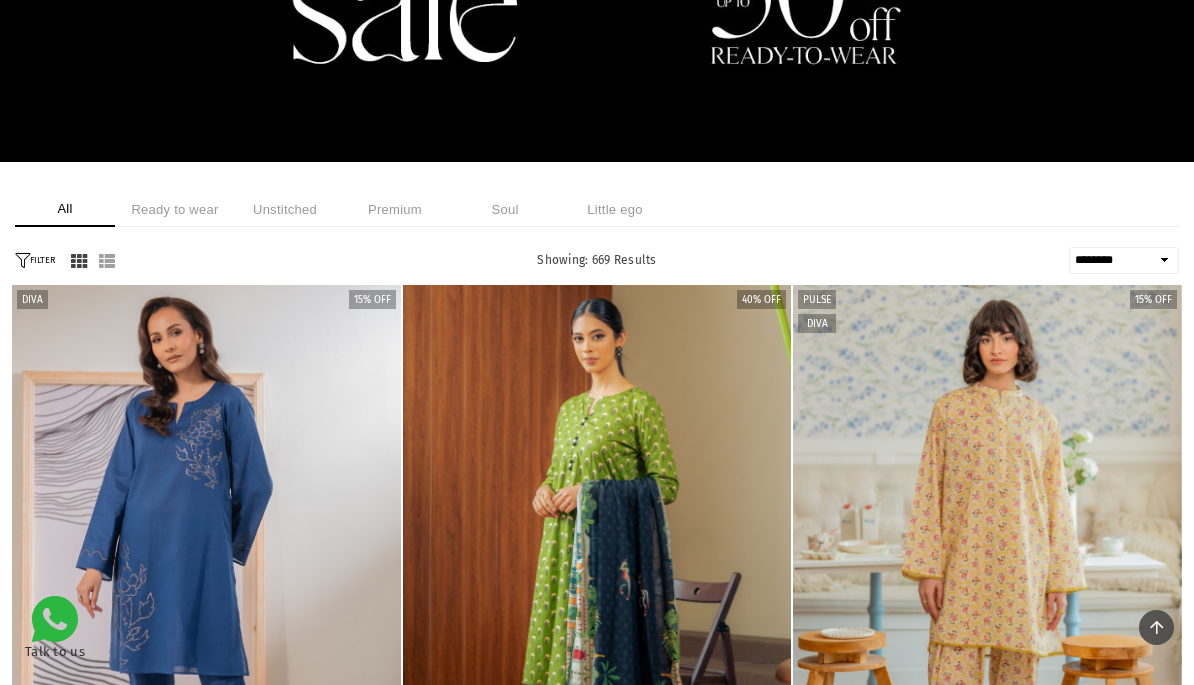 scroll, scrollTop: 0, scrollLeft: 0, axis: both 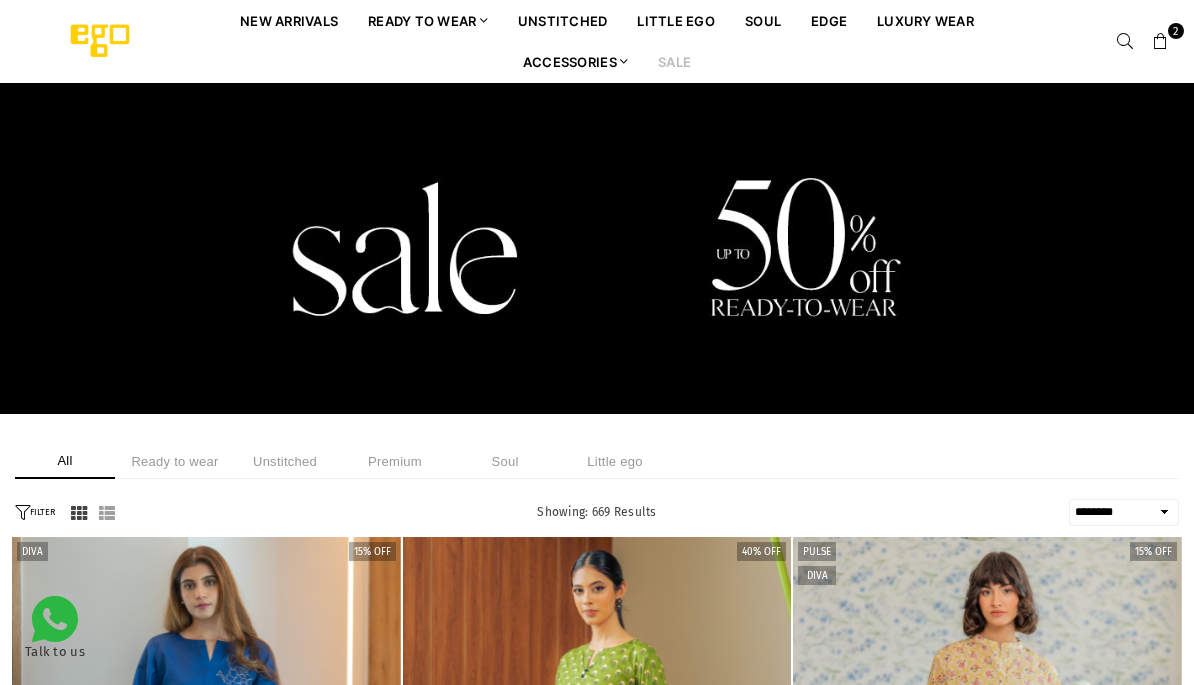 click on "Unstitched" at bounding box center [285, 461] 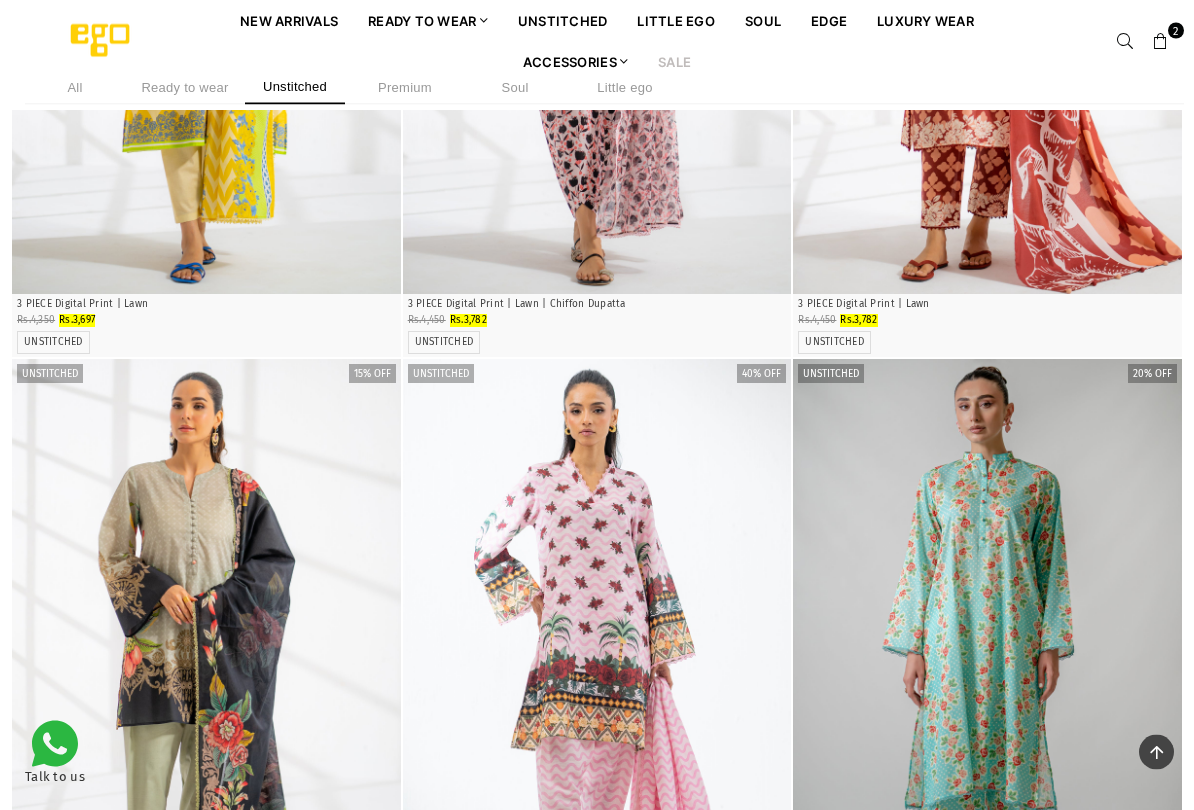 scroll, scrollTop: 1049, scrollLeft: 0, axis: vertical 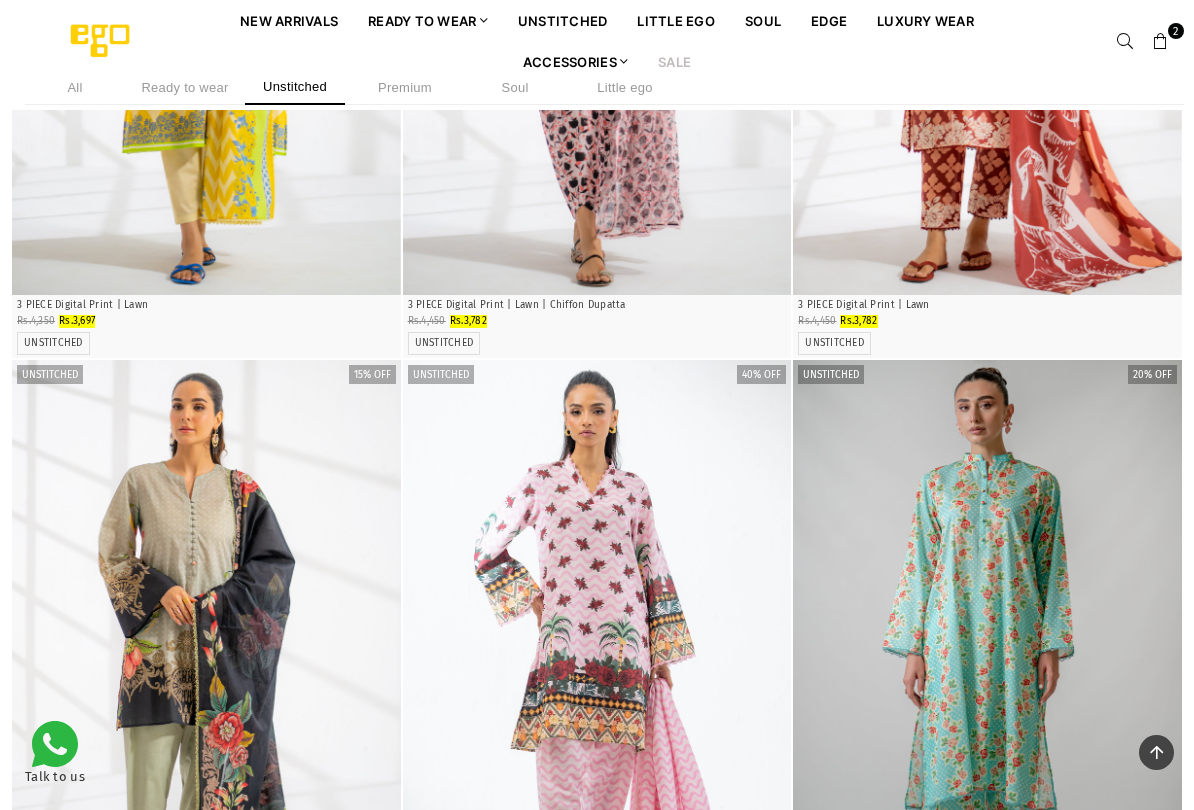 click at bounding box center (988, -483) 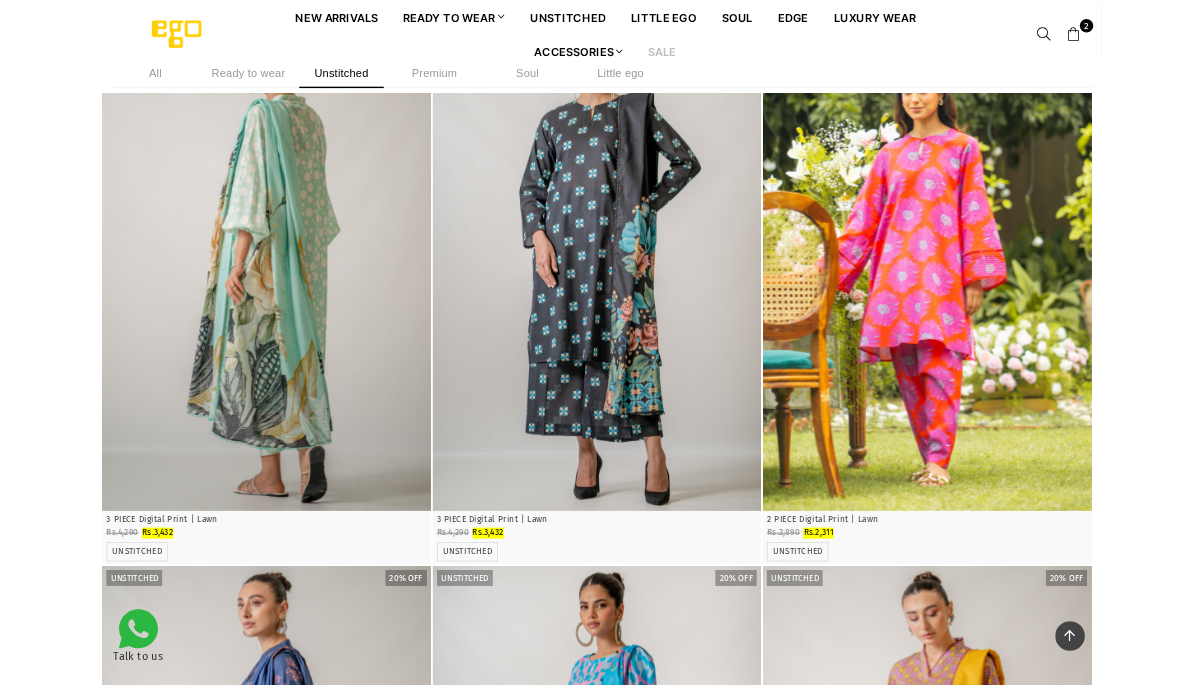 scroll, scrollTop: 491, scrollLeft: 0, axis: vertical 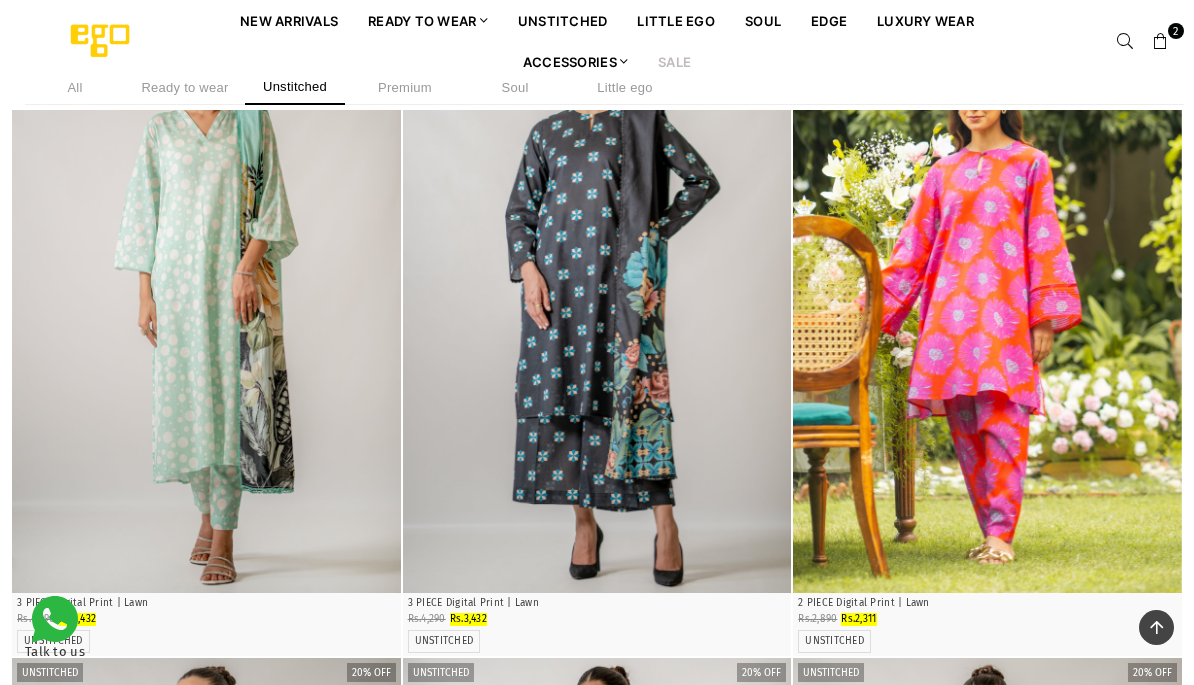 click at bounding box center [597, 302] 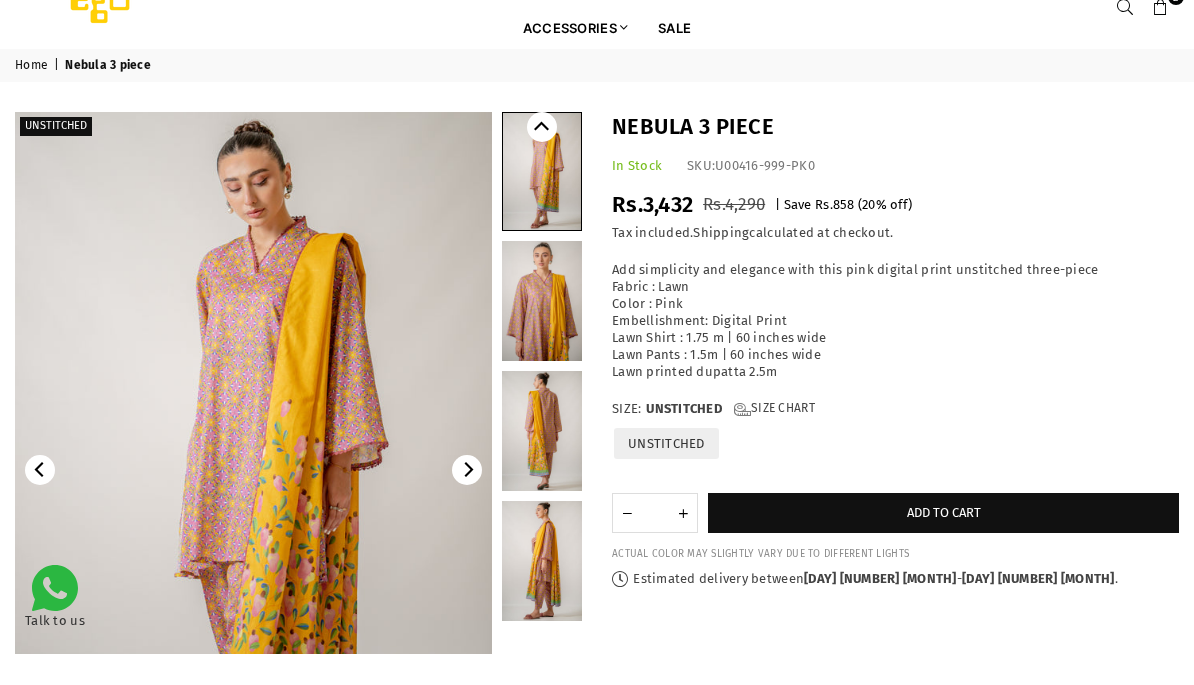 scroll, scrollTop: 34, scrollLeft: 0, axis: vertical 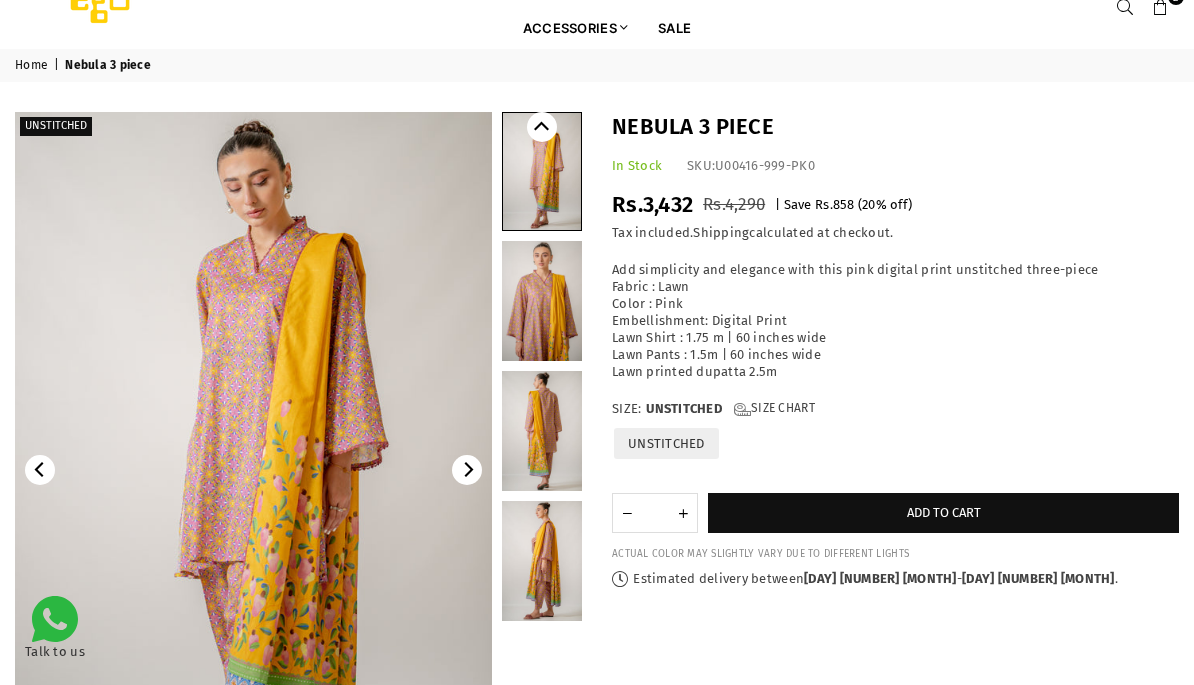 click on "Unstitched" at bounding box center (298, 493) 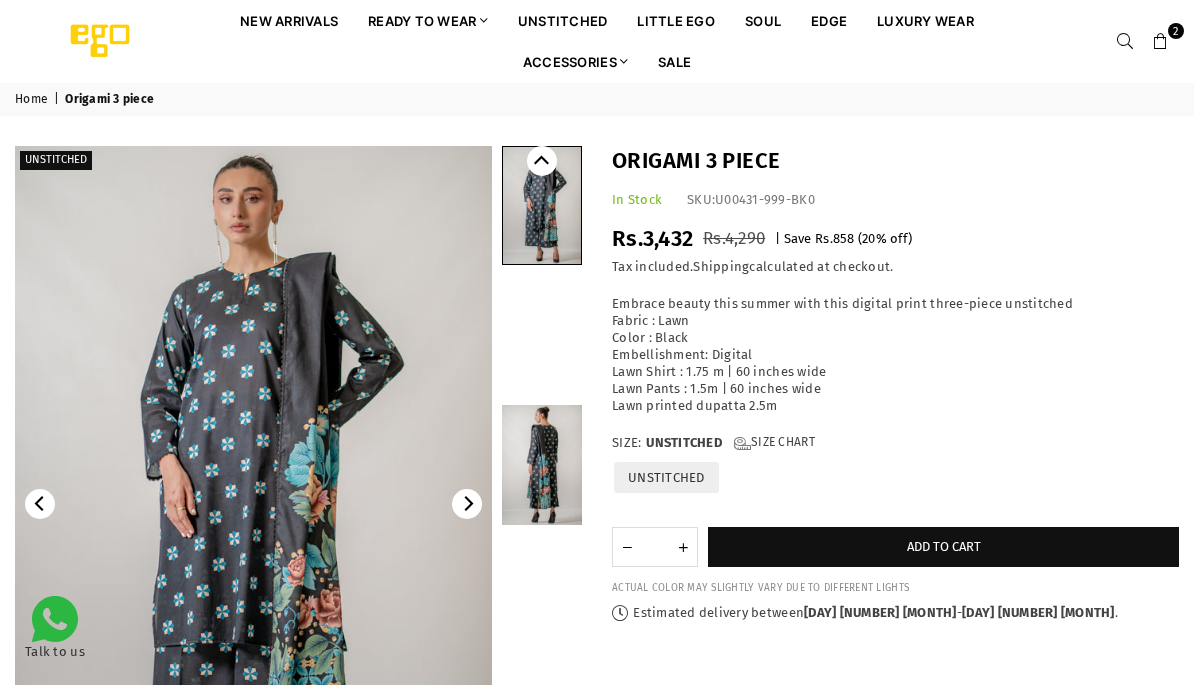 scroll, scrollTop: 0, scrollLeft: 0, axis: both 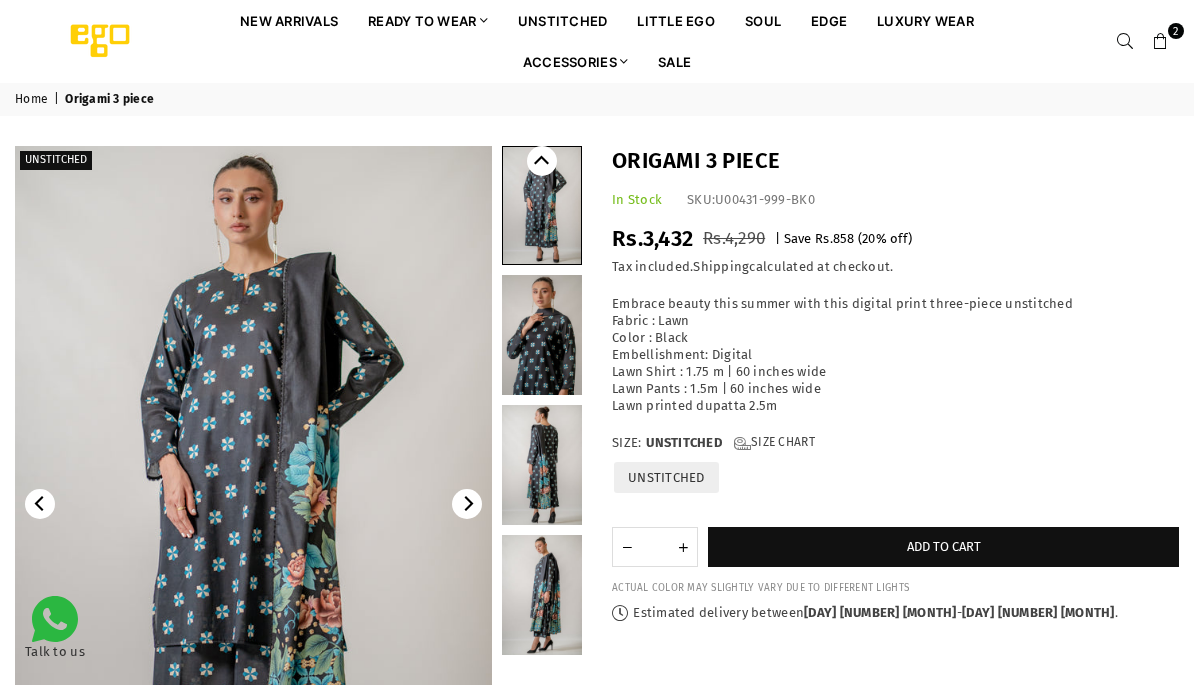 click 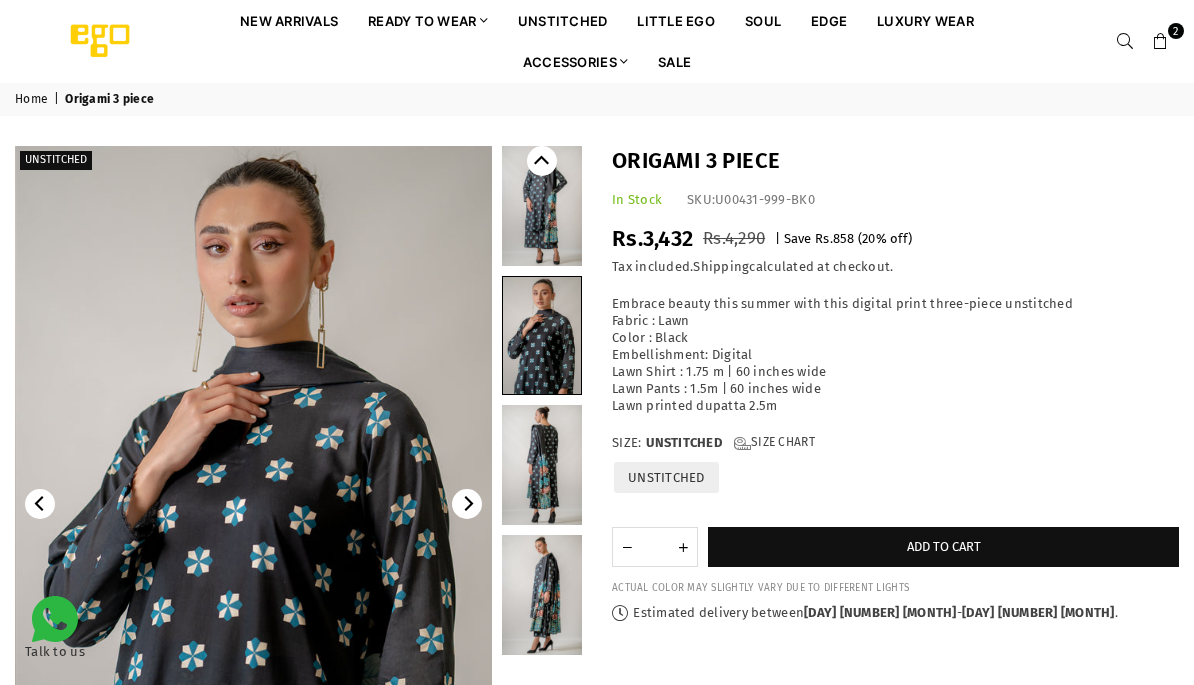 click at bounding box center [254, 504] 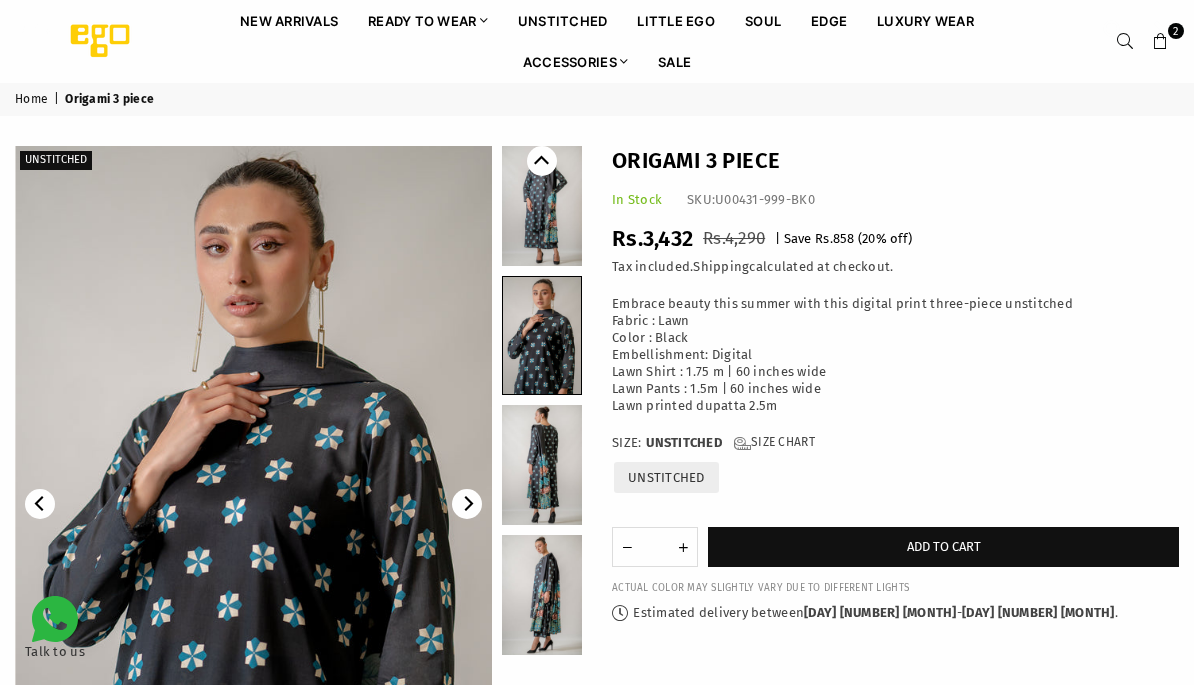 click at bounding box center (597, 342) 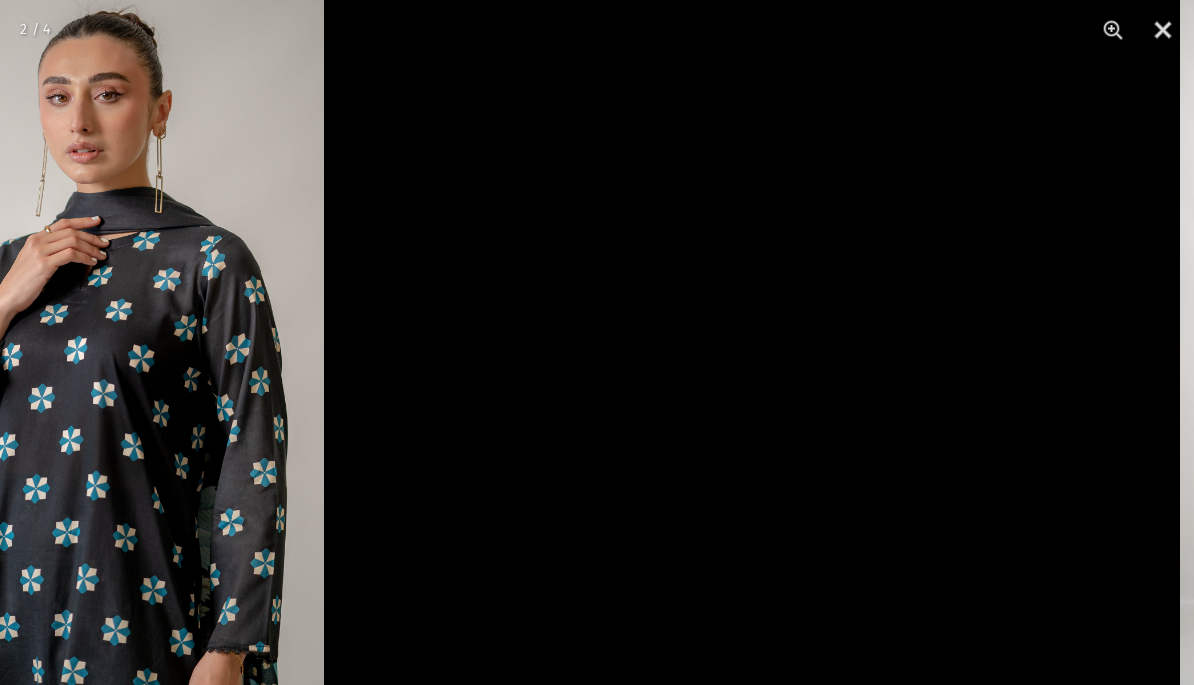 click at bounding box center (1163, 30) 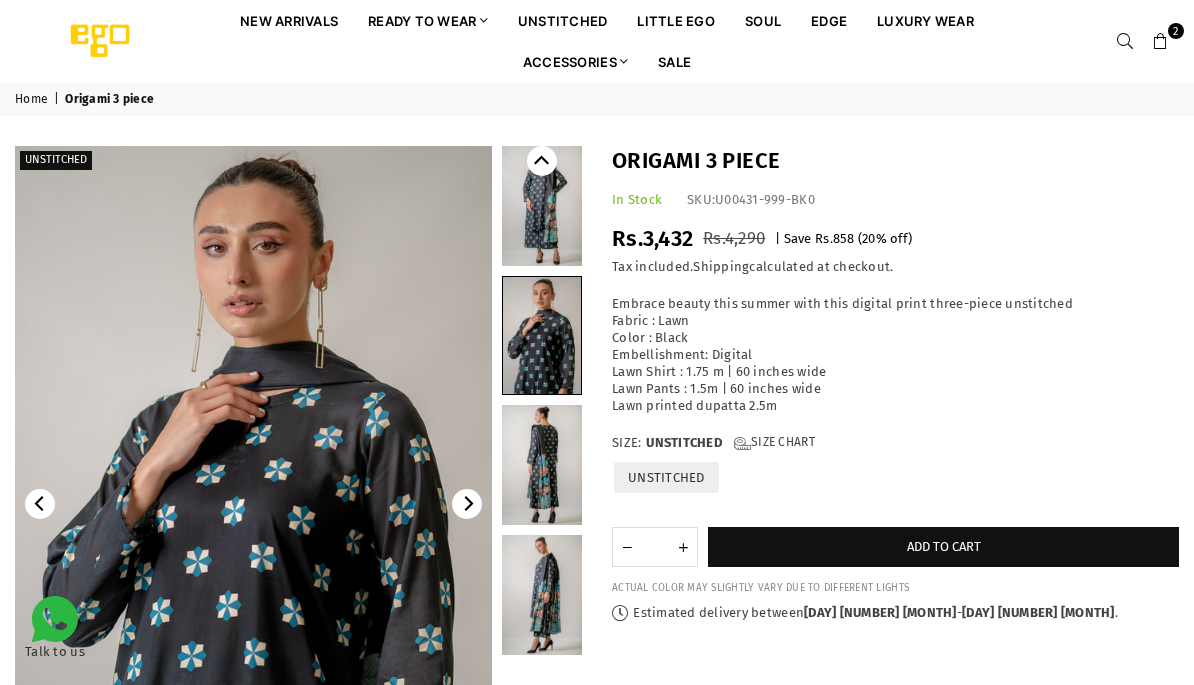 click on "Add to cart" at bounding box center (943, 547) 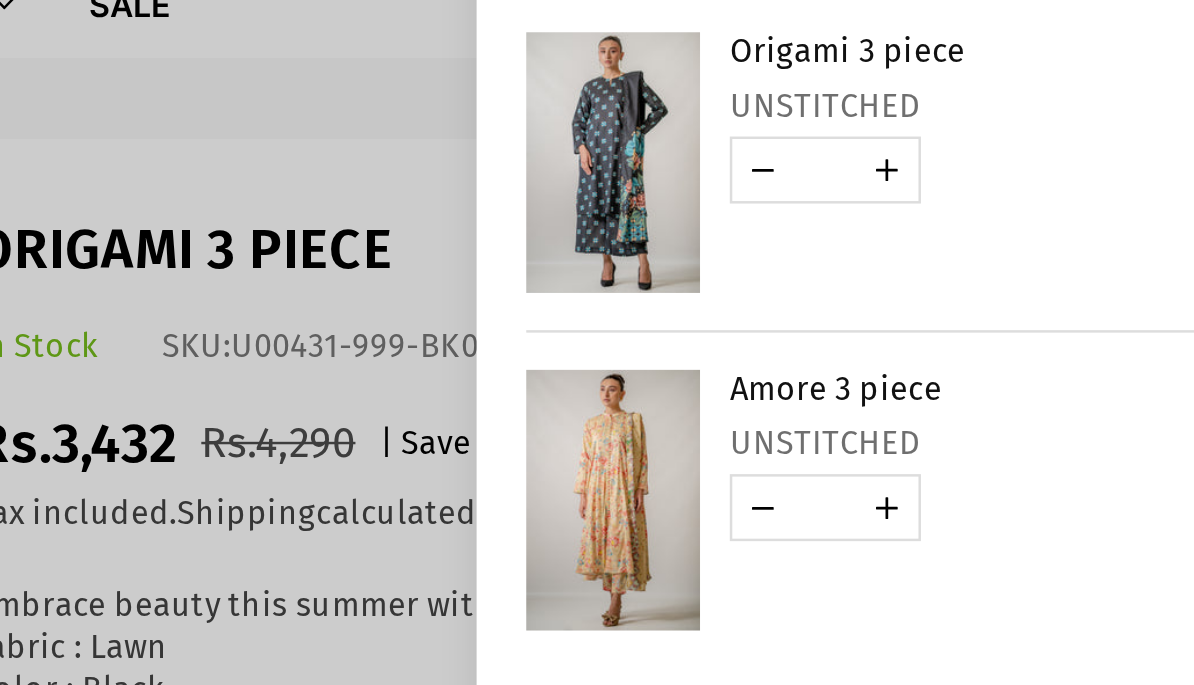 click at bounding box center (929, 264) 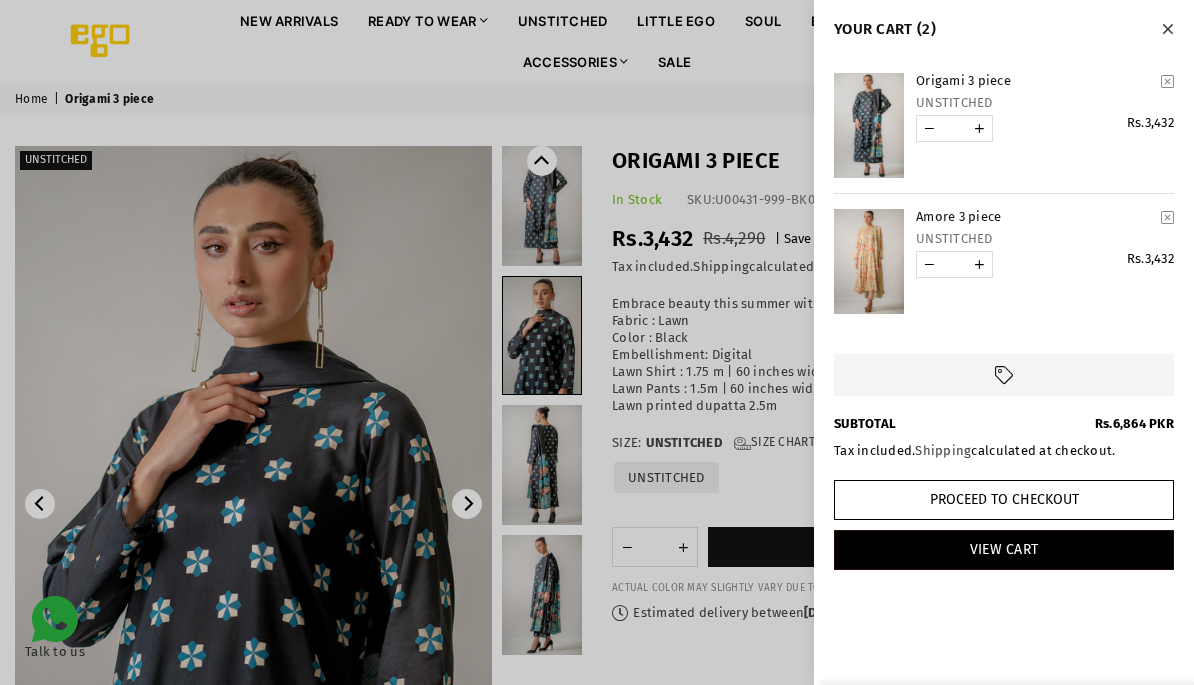 click on "Proceed to Checkout" at bounding box center (1004, 500) 